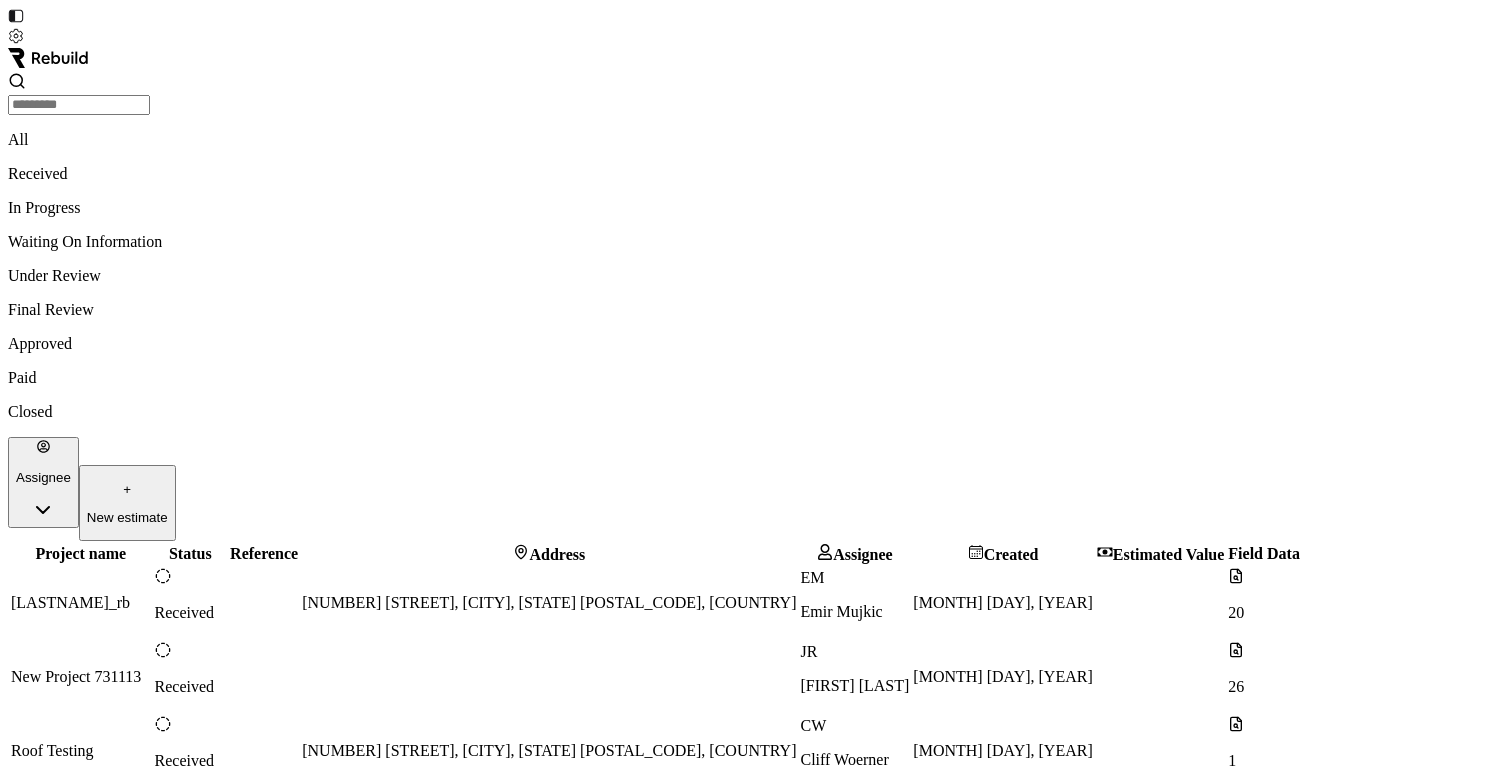 scroll, scrollTop: 0, scrollLeft: 0, axis: both 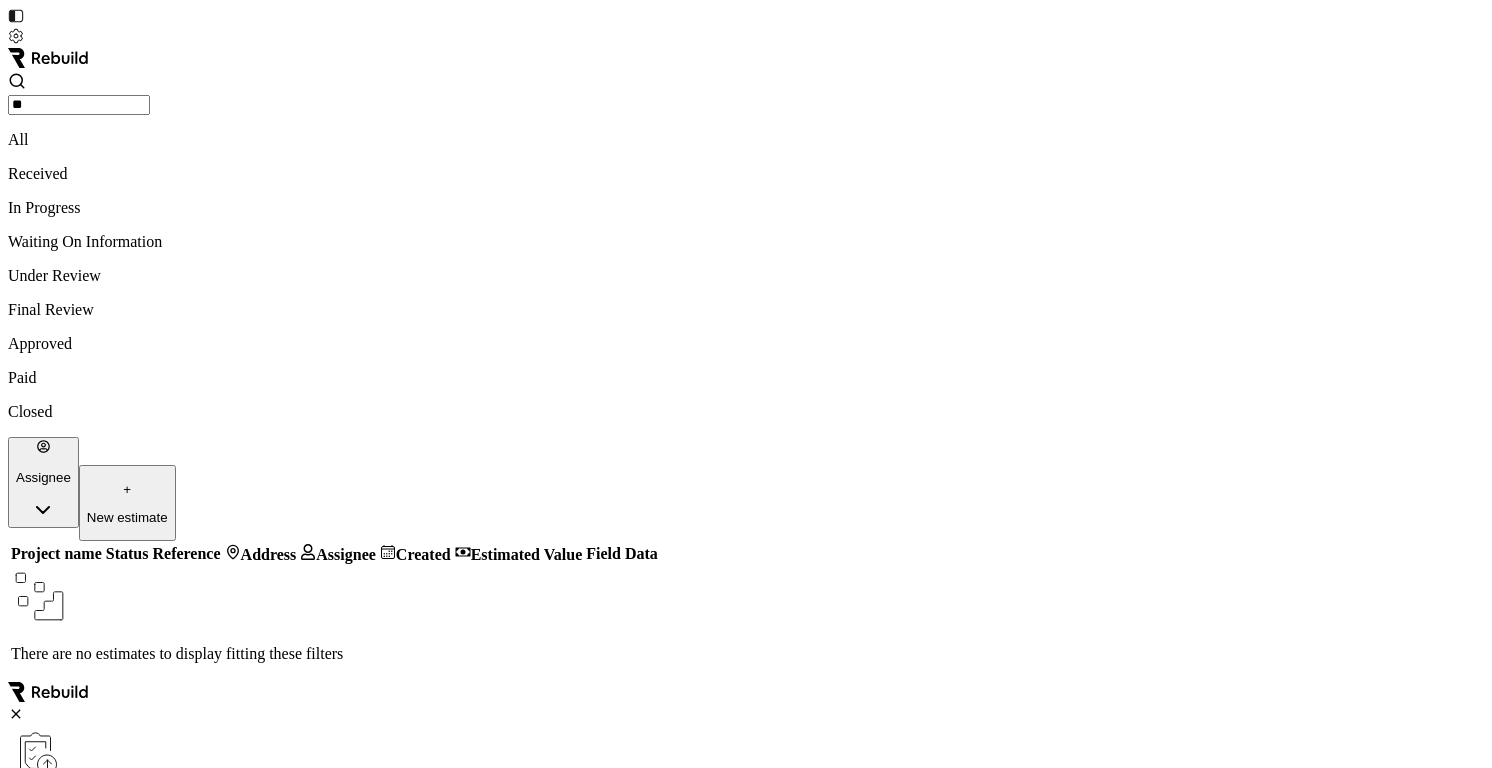 type on "*" 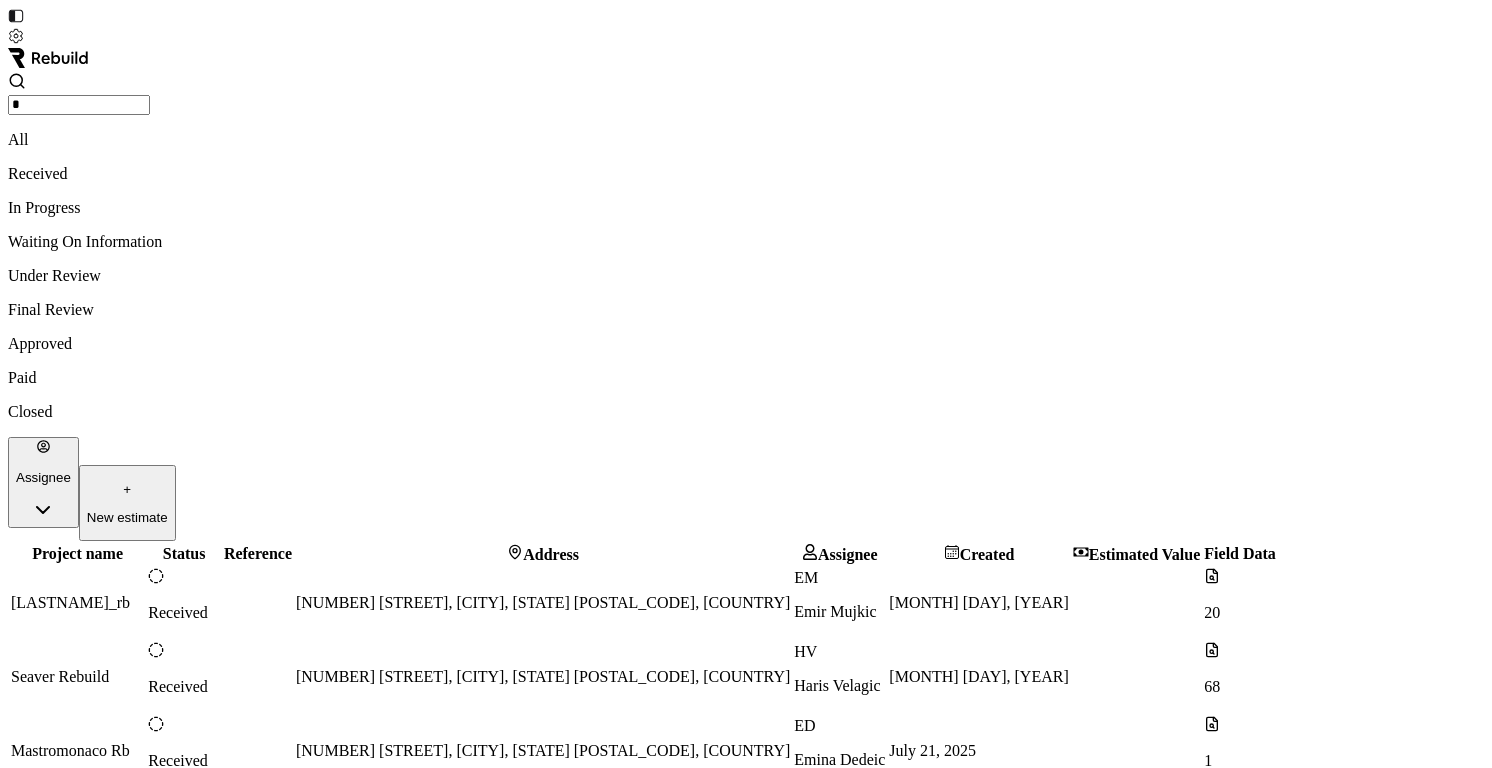 type 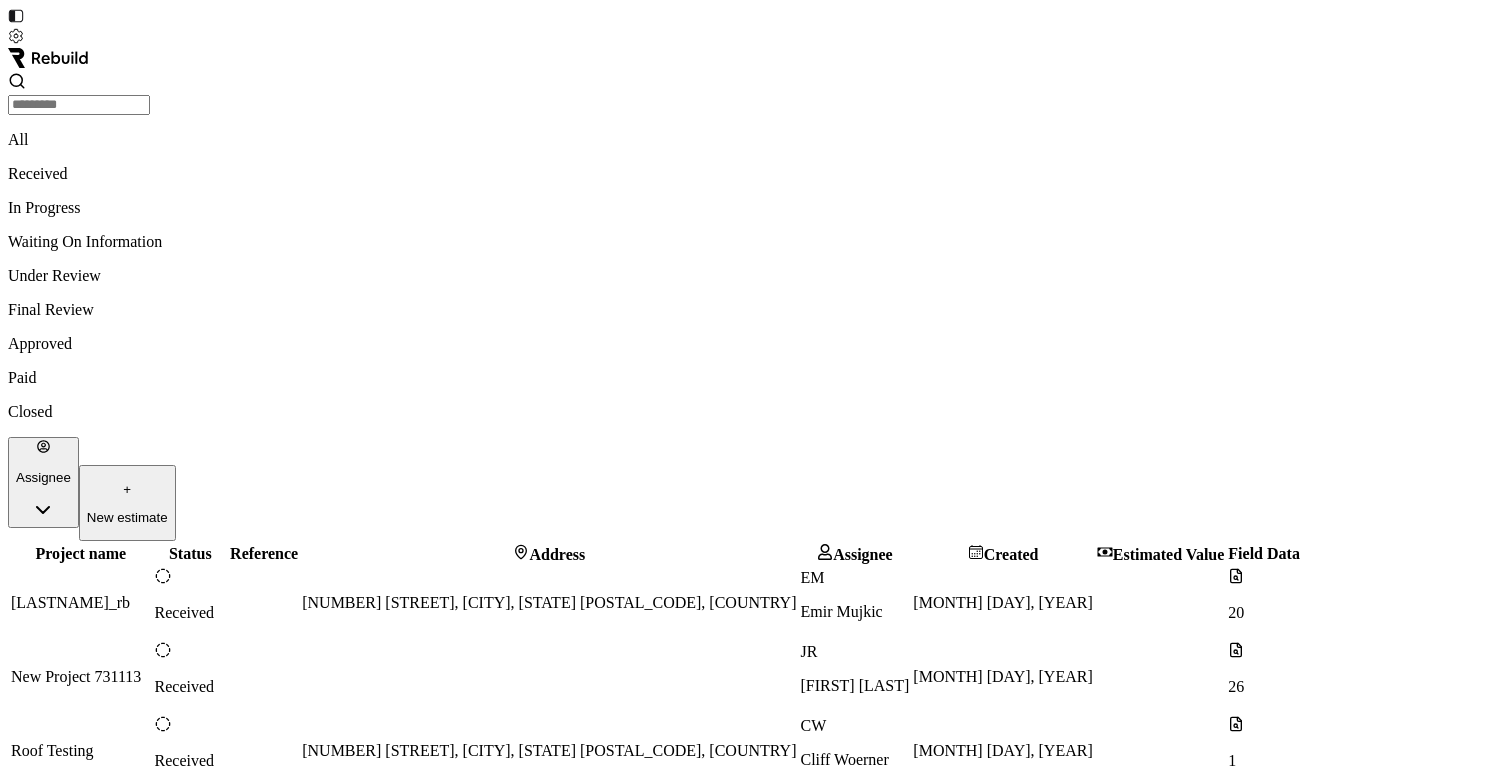 click on "Assignee" at bounding box center (43, 462) 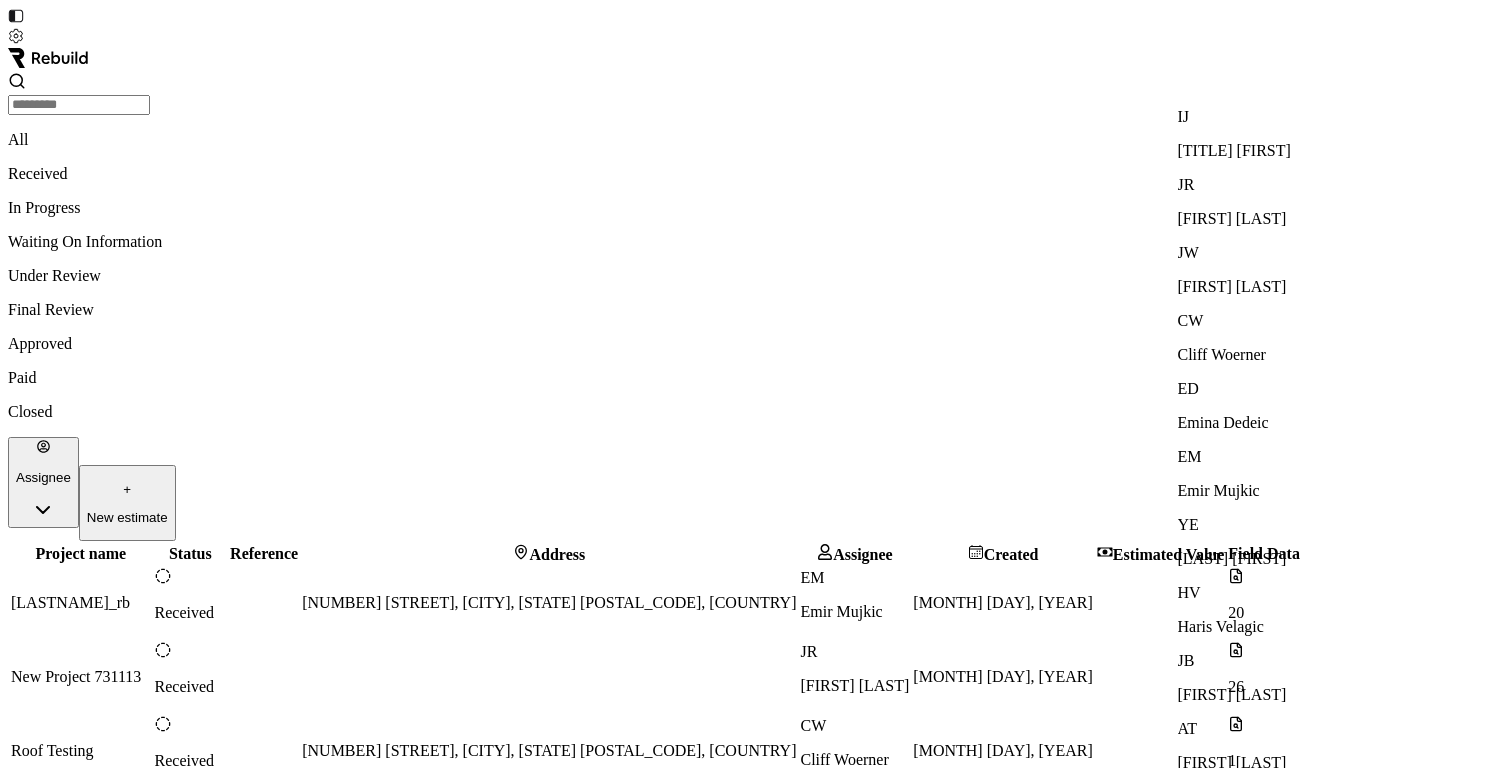 scroll, scrollTop: 41, scrollLeft: 0, axis: vertical 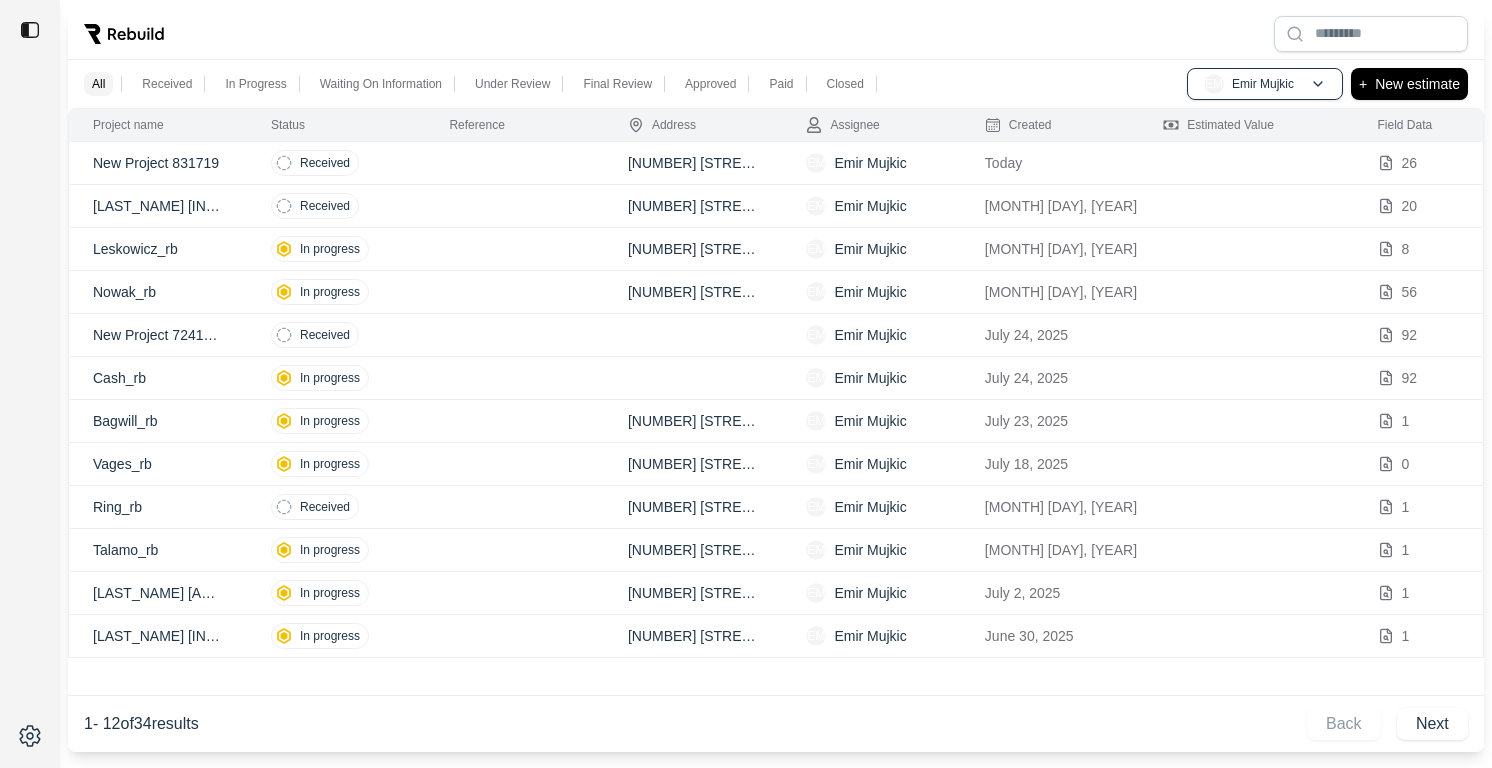 click at bounding box center [514, 163] 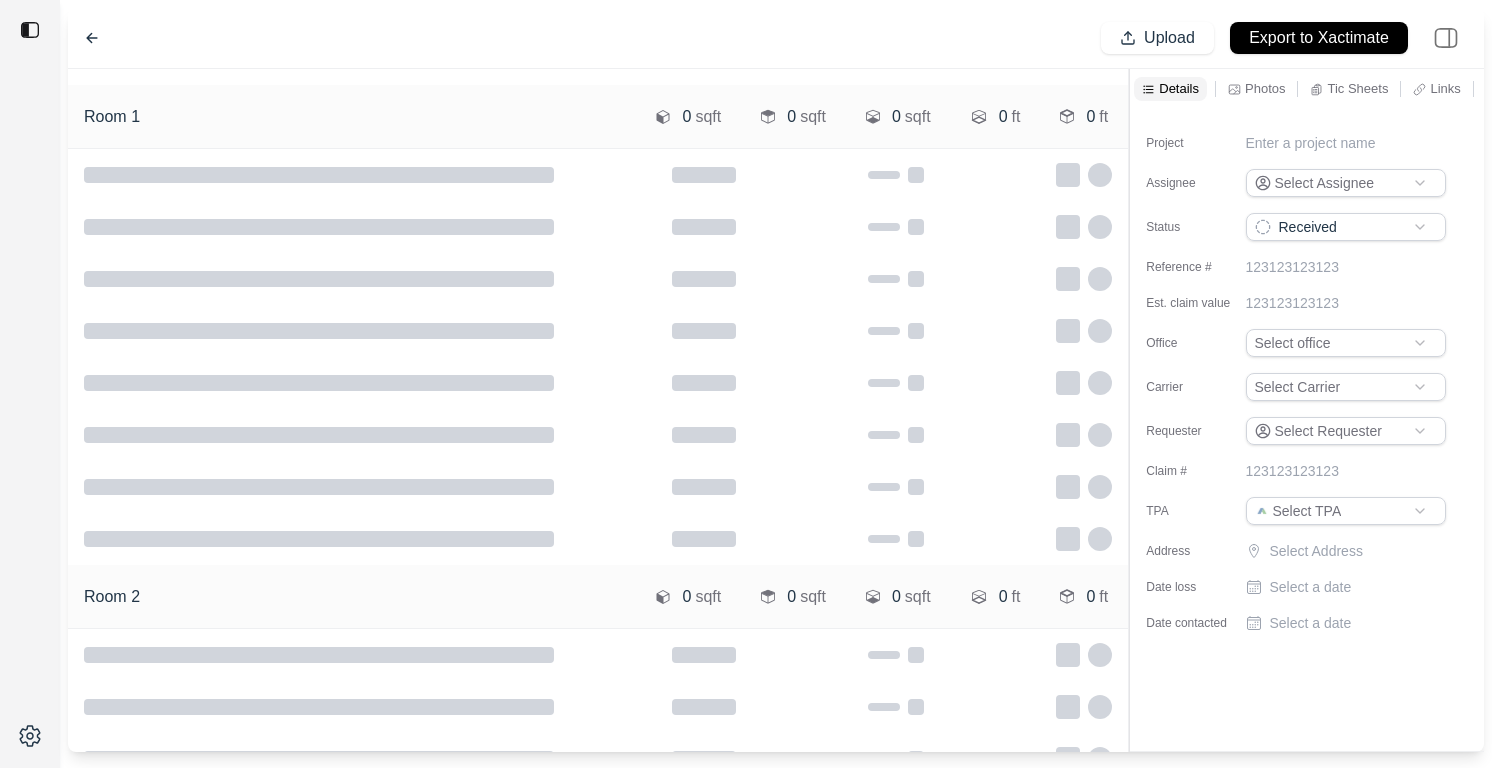 type on "**********" 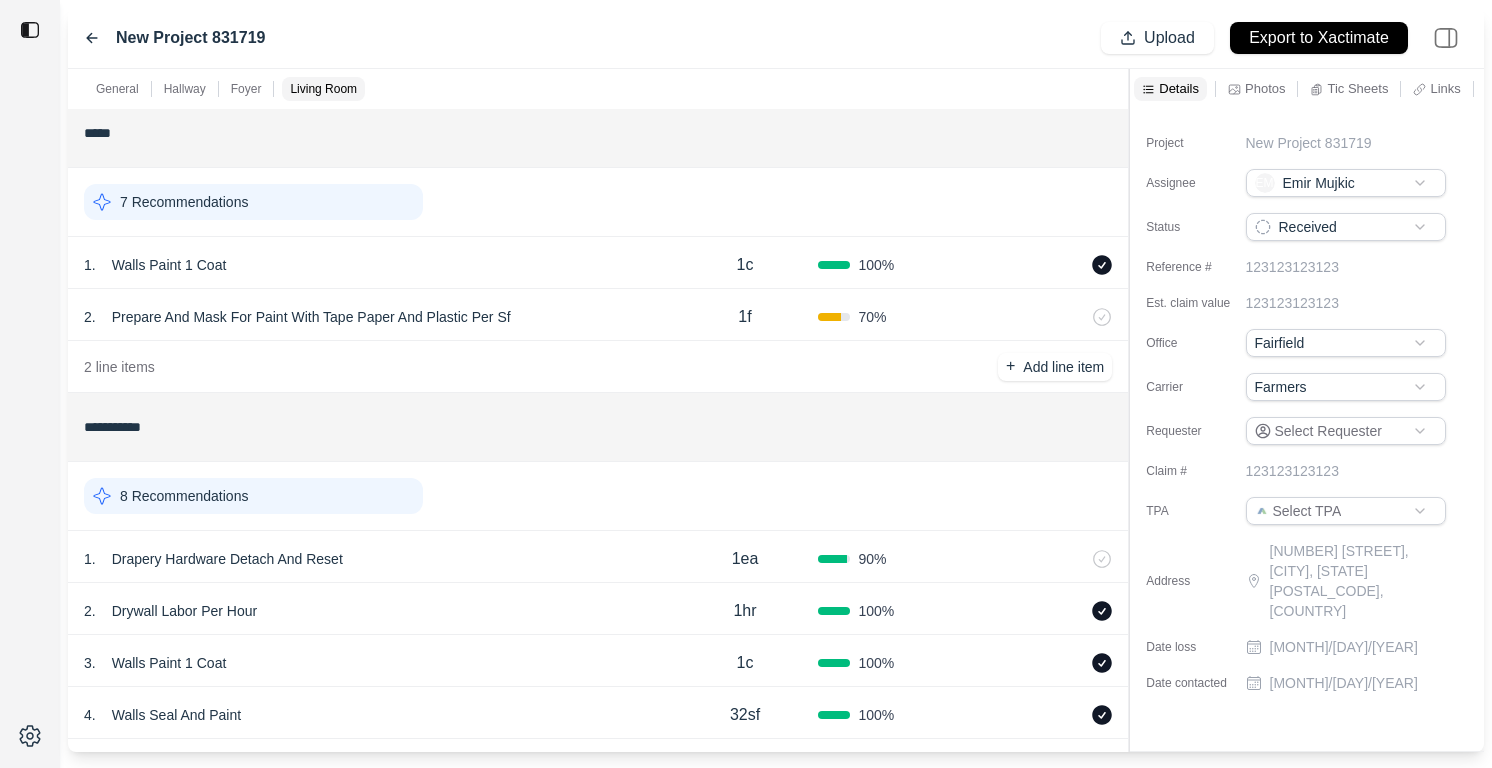 scroll, scrollTop: 0, scrollLeft: 0, axis: both 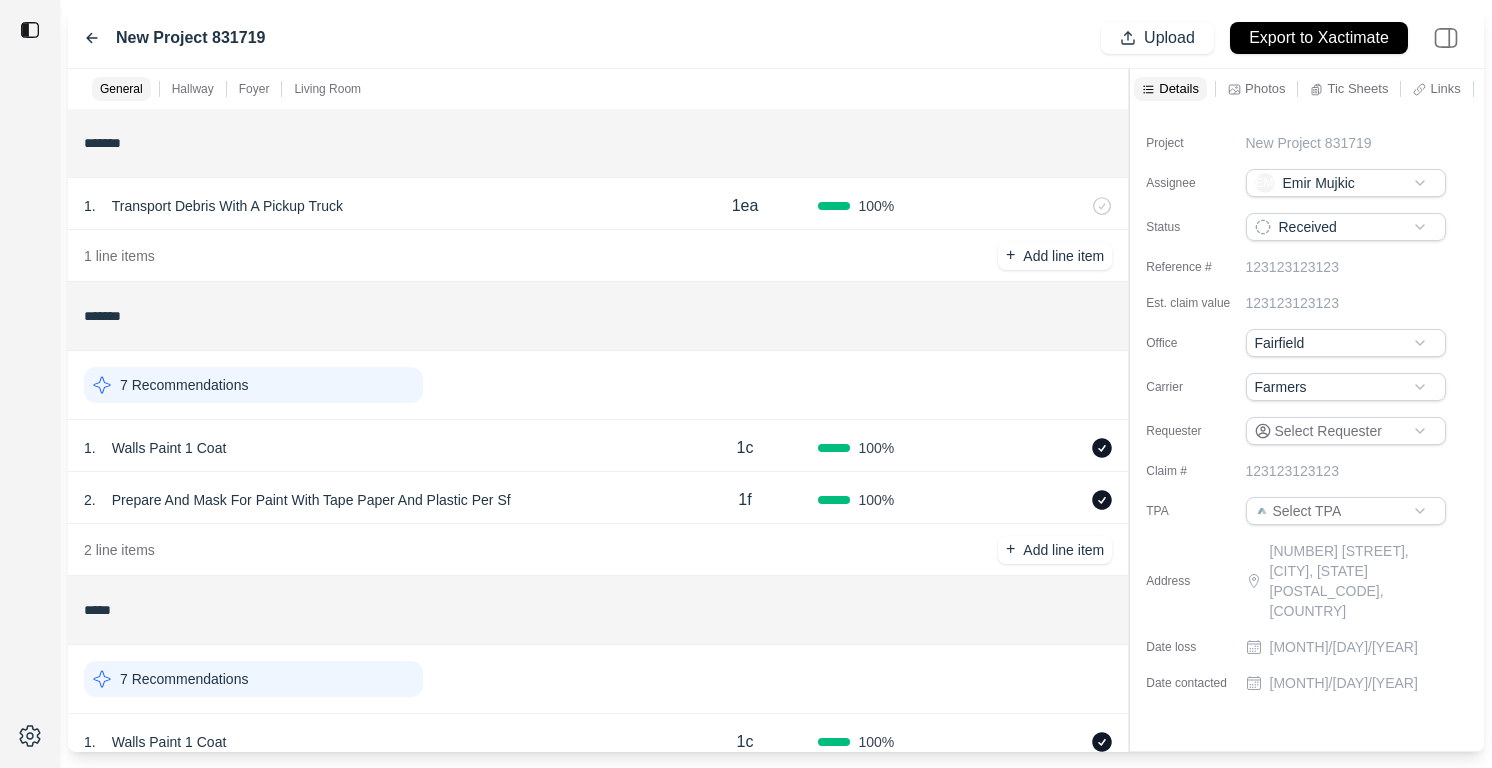 click on "Tic Sheets" at bounding box center (1357, 88) 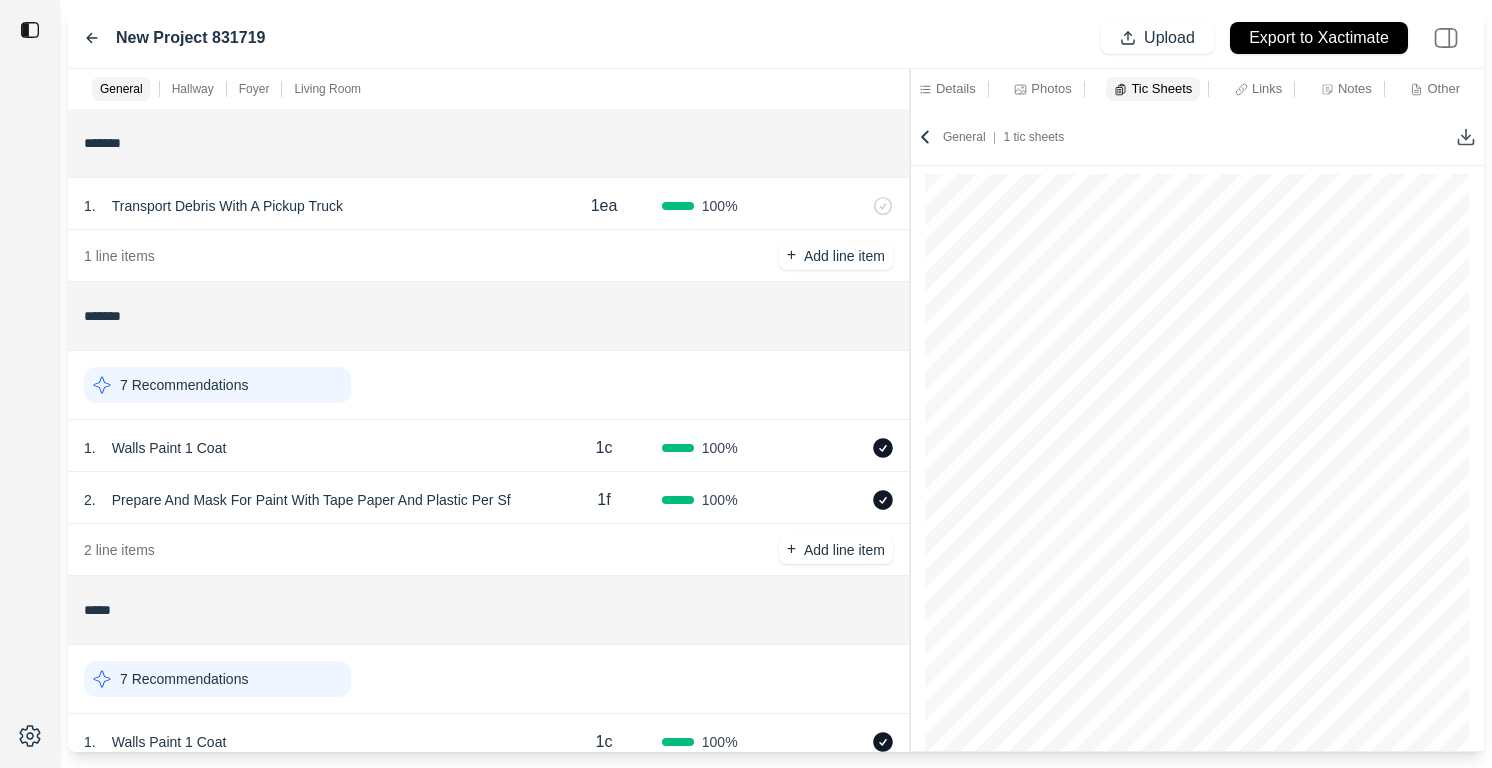 click at bounding box center (910, 410) 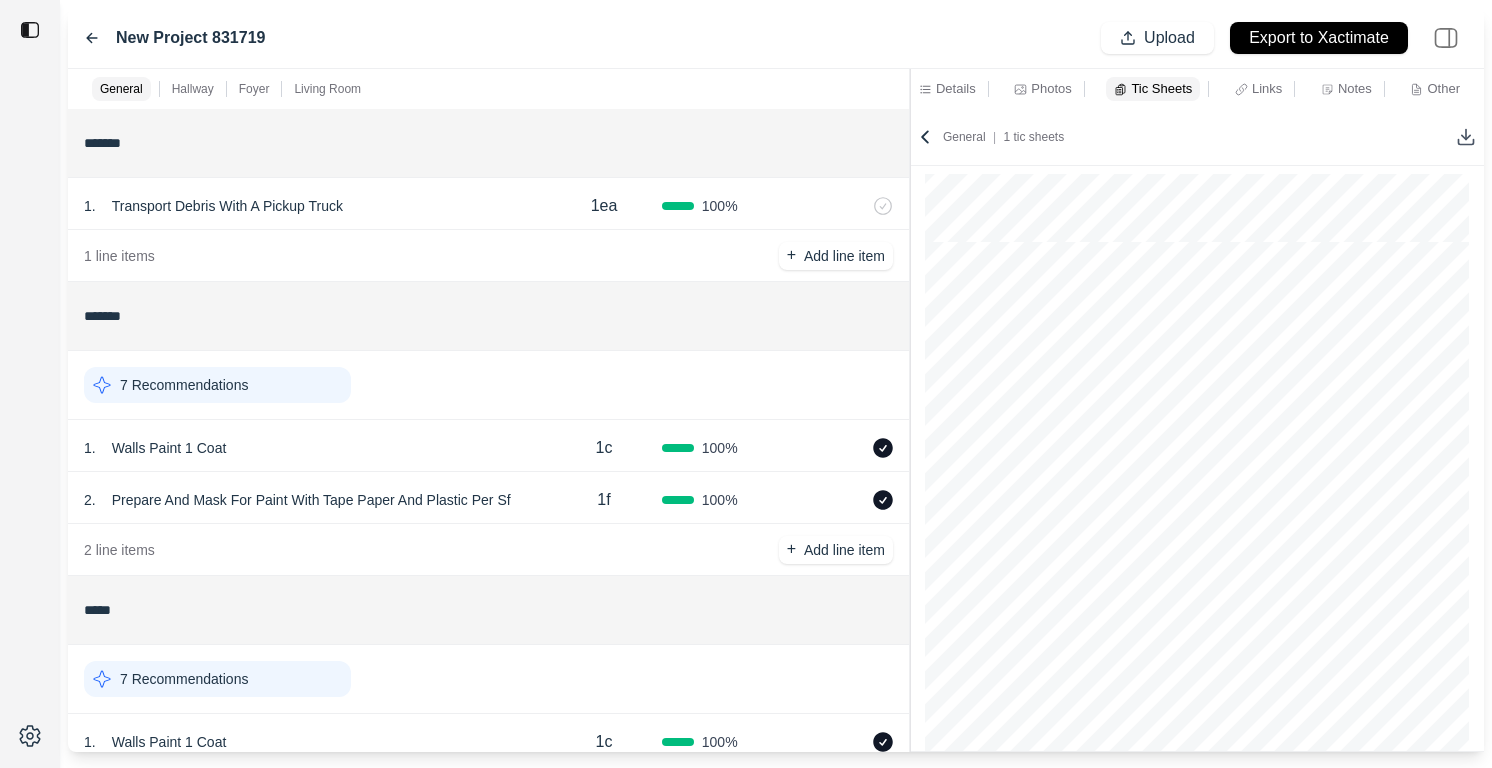 scroll, scrollTop: 0, scrollLeft: 0, axis: both 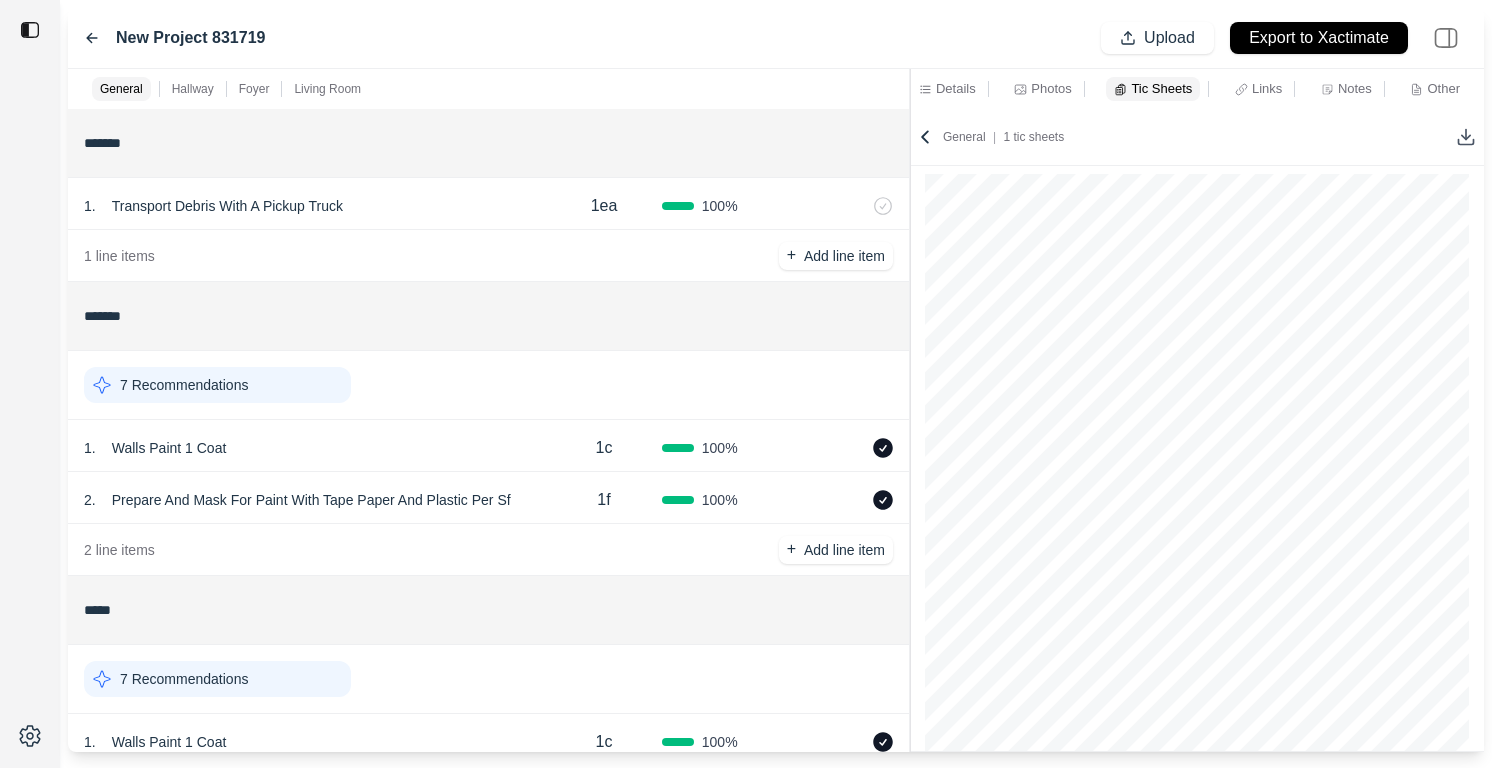 click 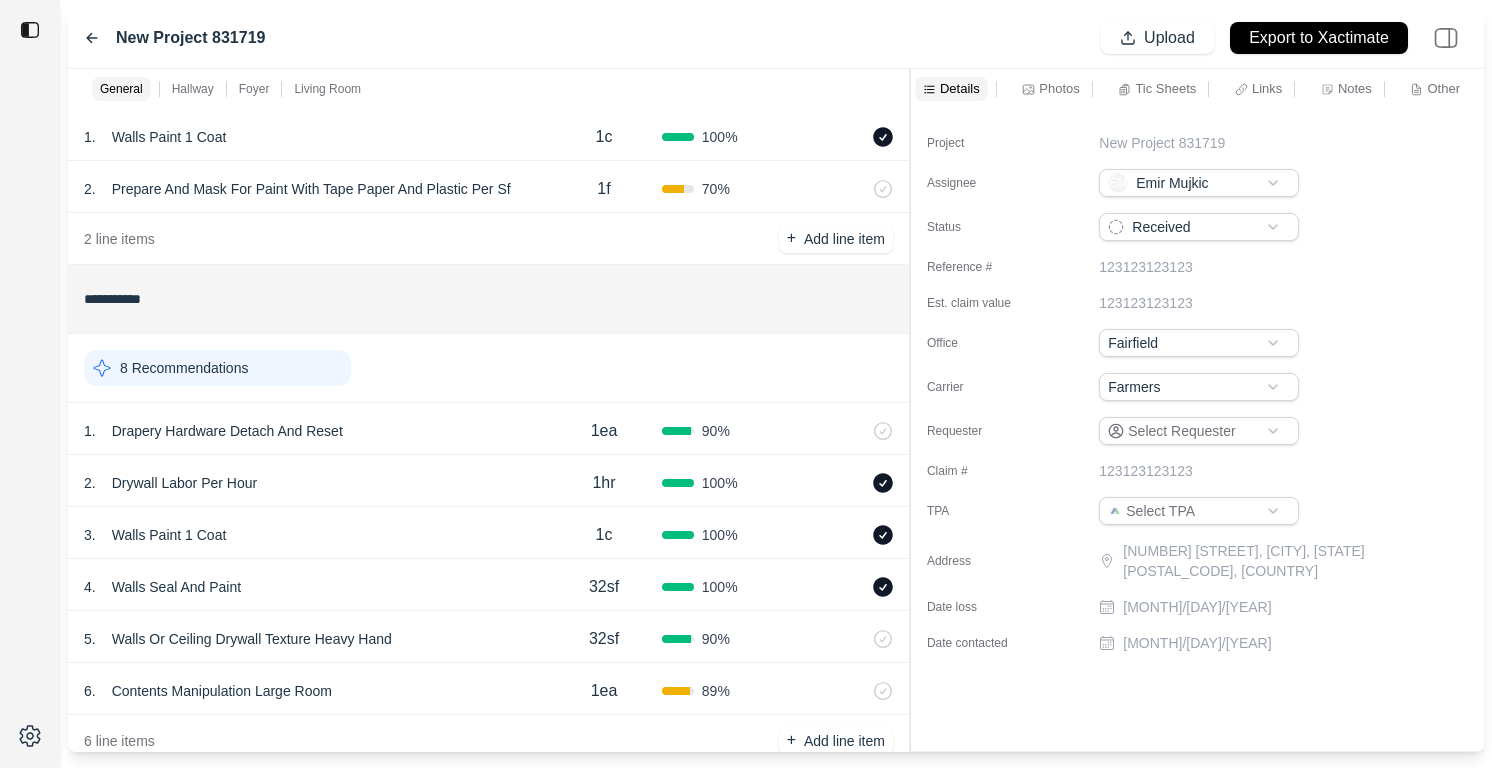 scroll, scrollTop: 652, scrollLeft: 0, axis: vertical 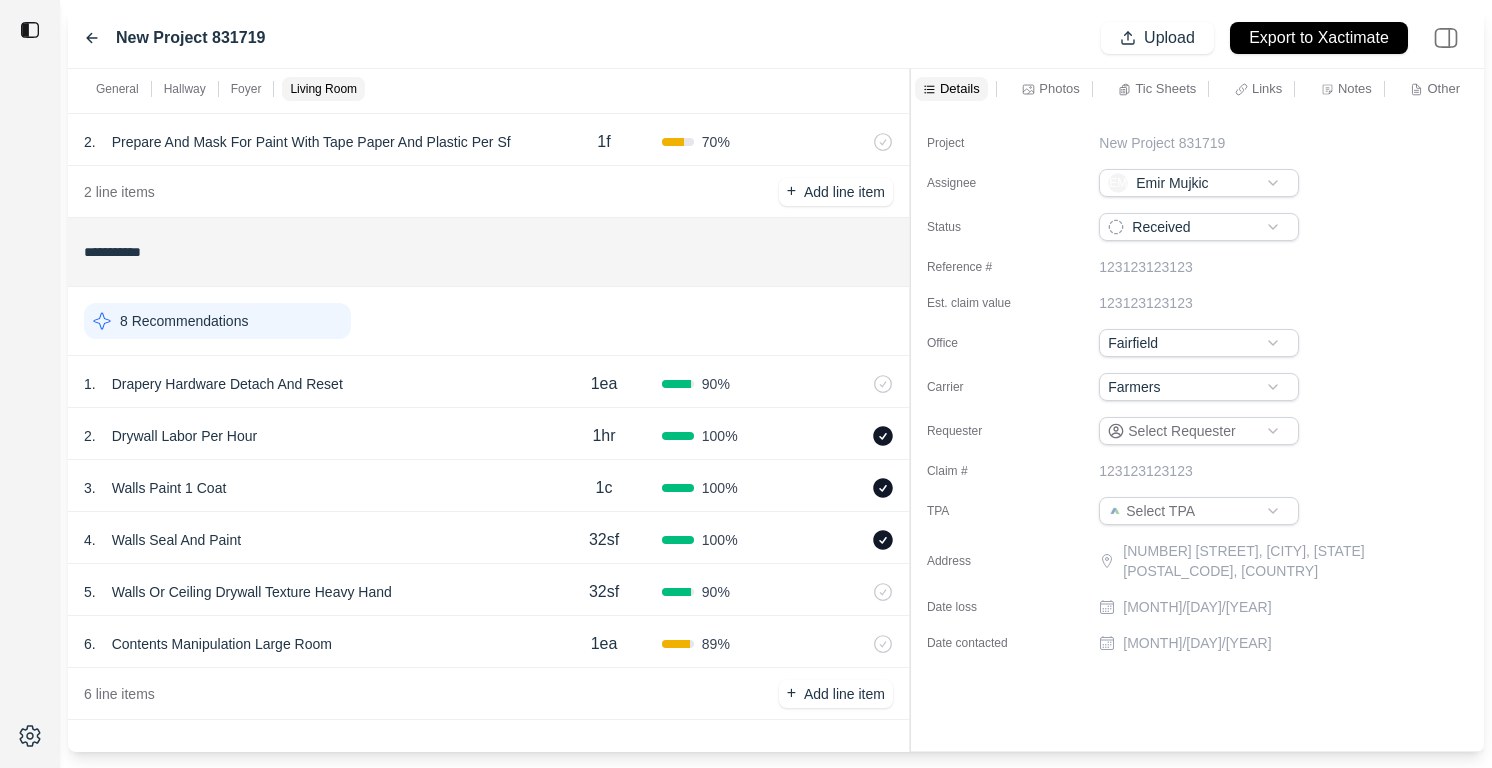 click on "1 . Drapery Hardware Detach And Reset" at bounding box center [315, 384] 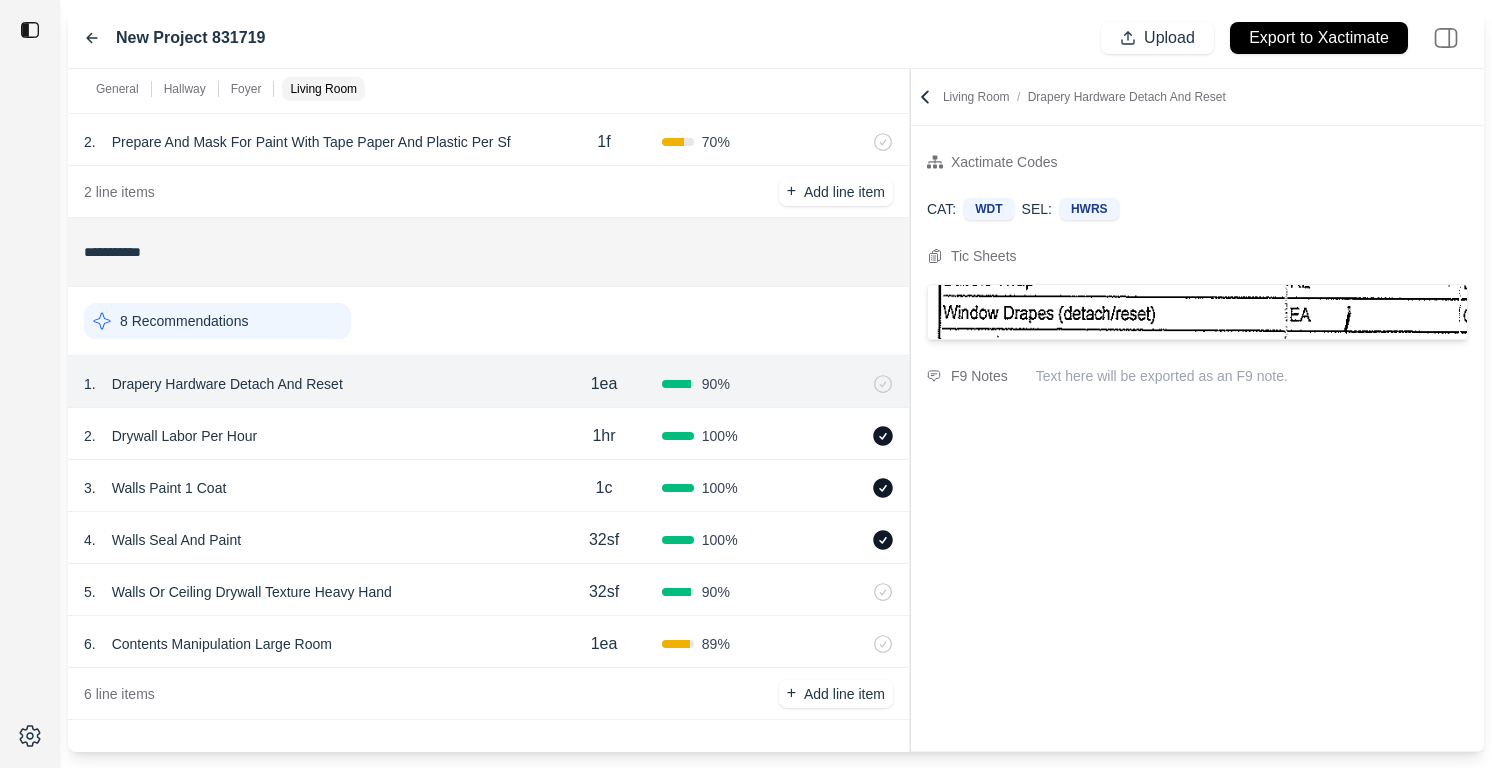 click on "2 . Drywall Labor Per Hour" at bounding box center [315, 436] 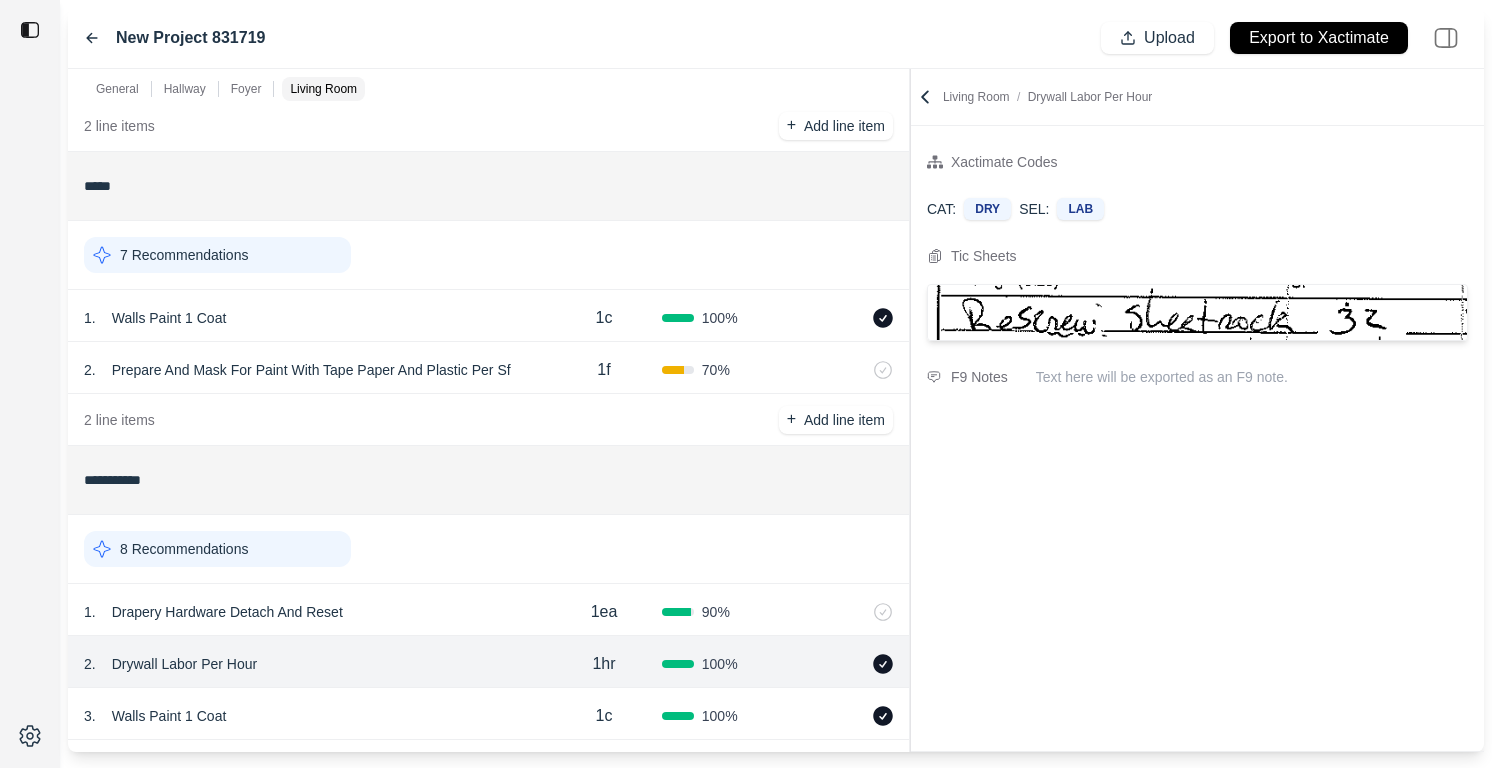 scroll, scrollTop: 0, scrollLeft: 0, axis: both 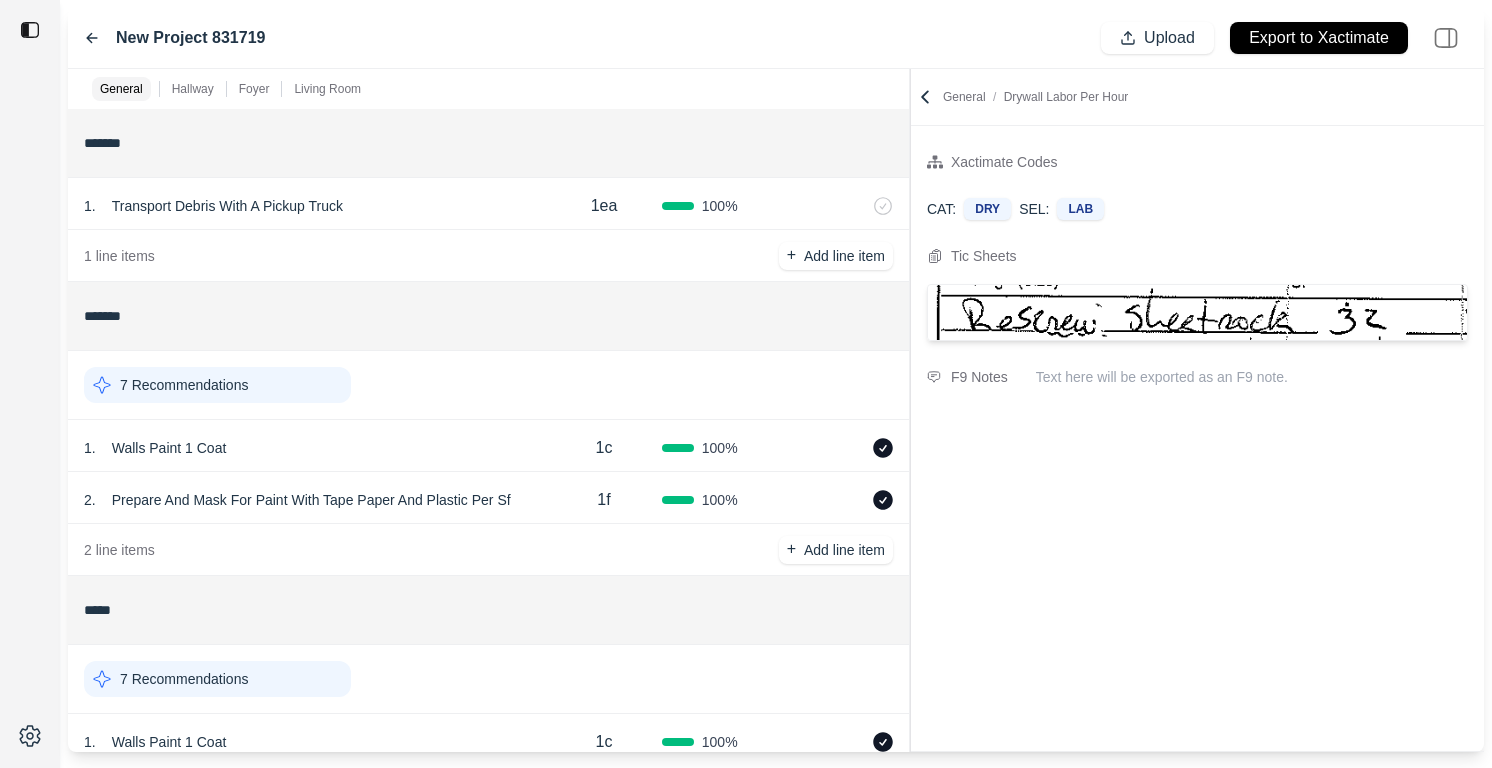 click on "7   Recommendations" at bounding box center [217, 385] 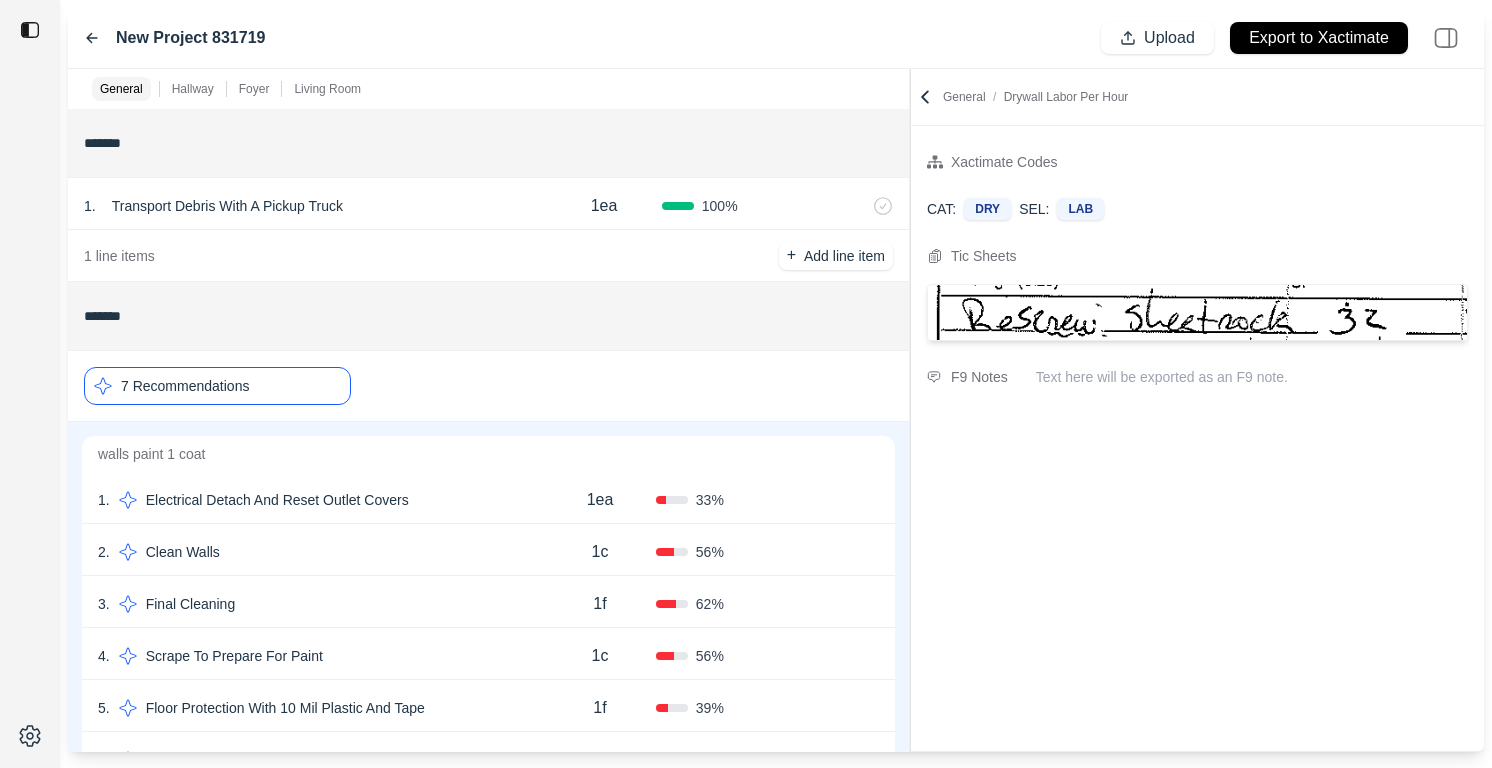 click on "2 . Clean Walls 1c 56 % Confirm" at bounding box center [488, 550] 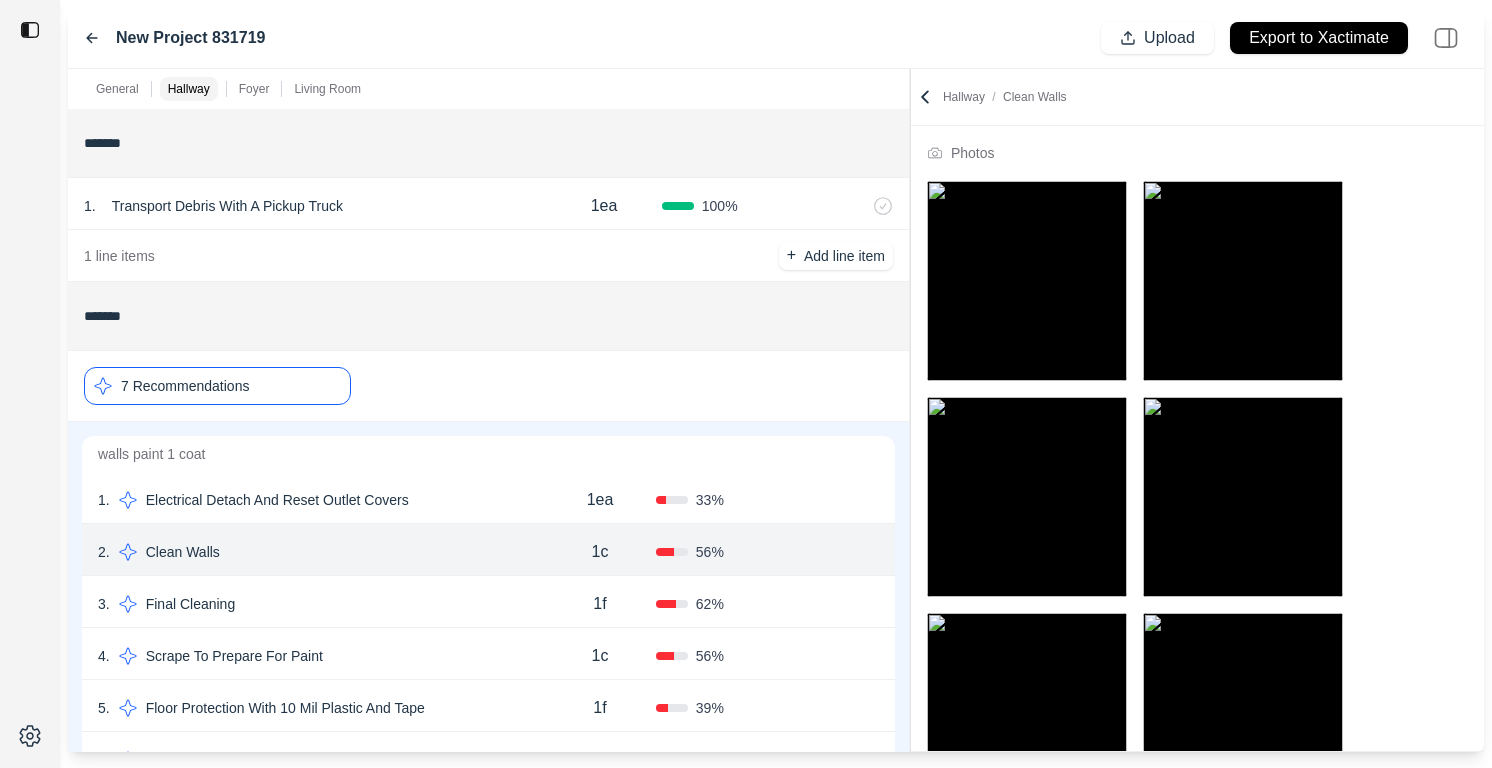 scroll, scrollTop: 158, scrollLeft: 0, axis: vertical 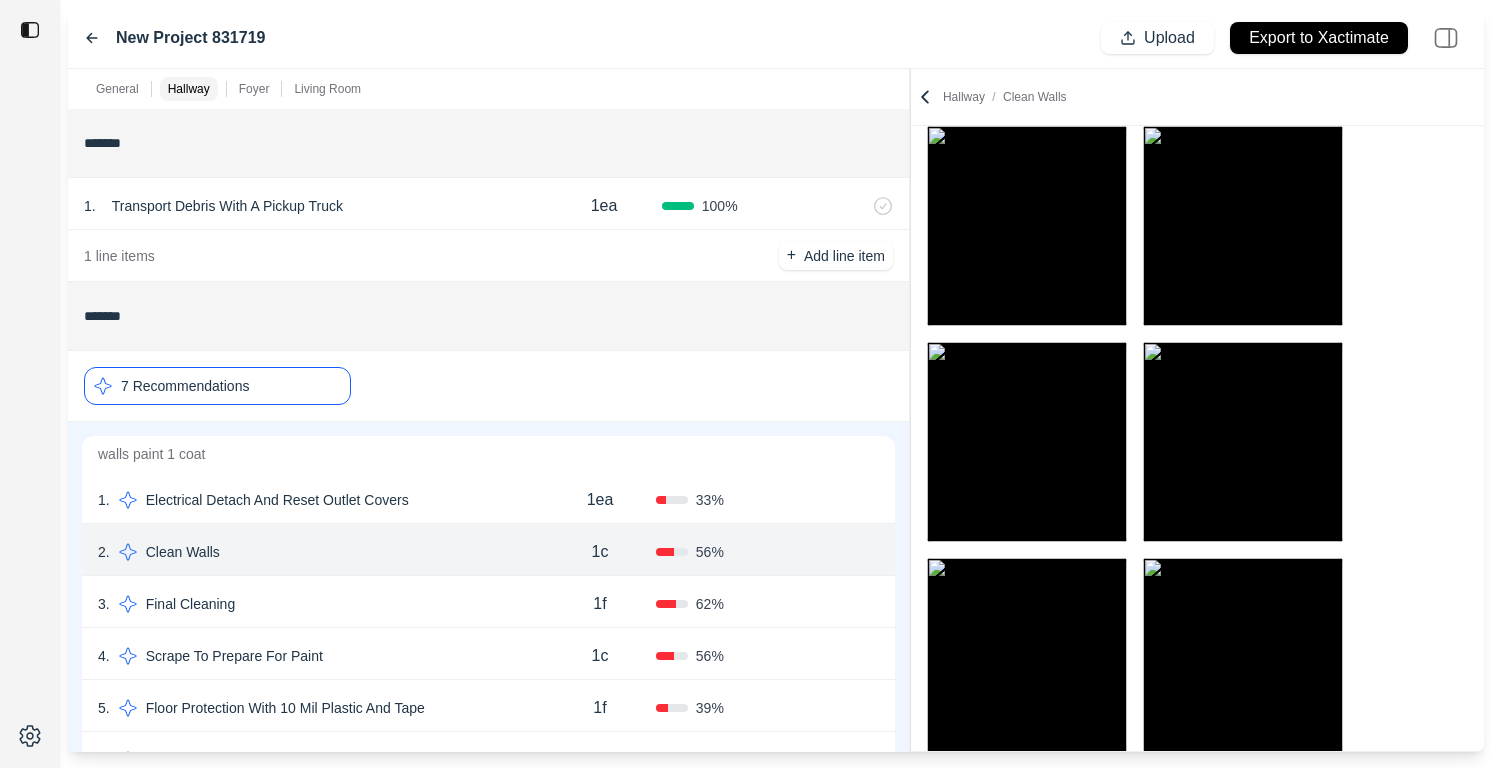 click on "1 . Electrical Detach And Reset Outlet Covers" at bounding box center (321, 500) 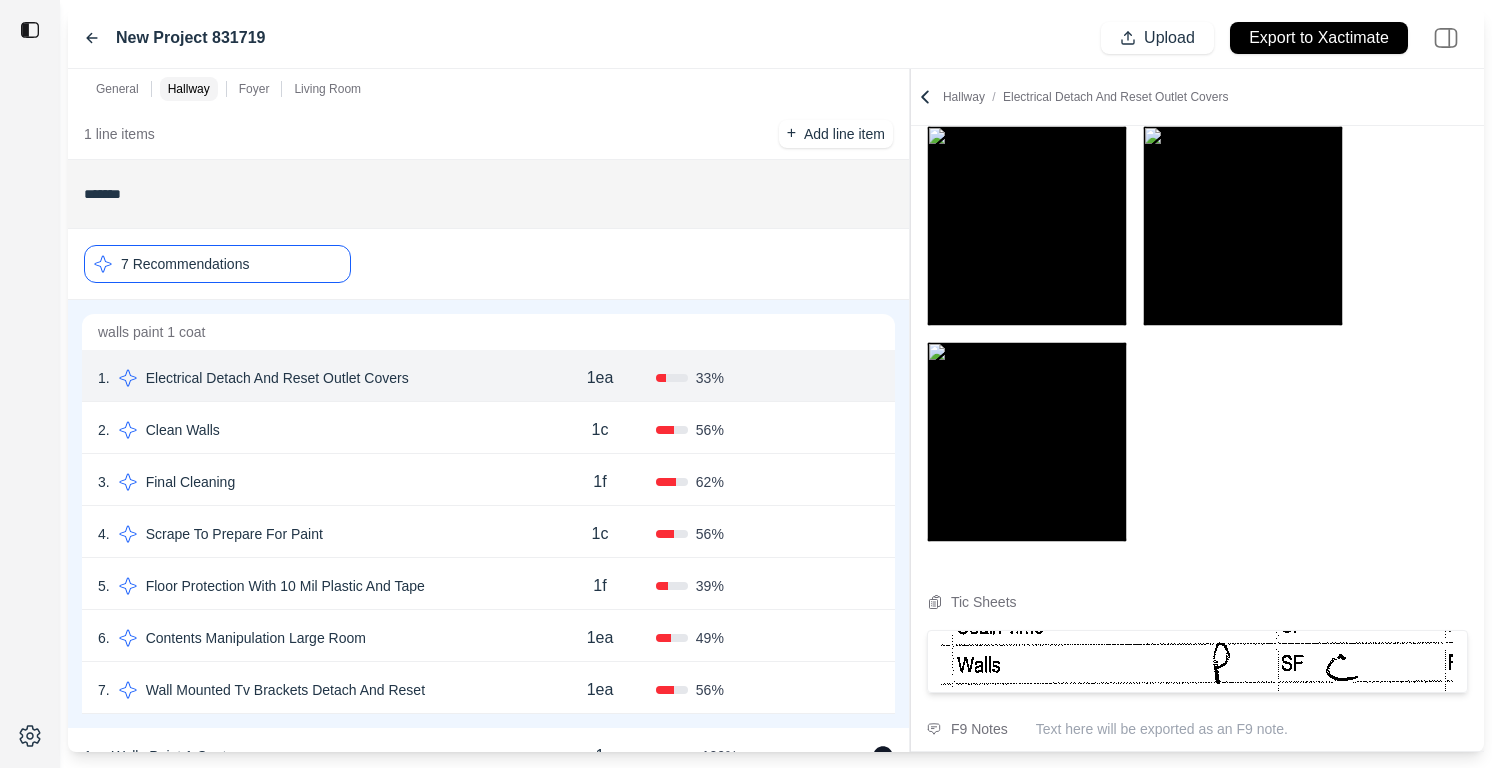 scroll, scrollTop: 148, scrollLeft: 0, axis: vertical 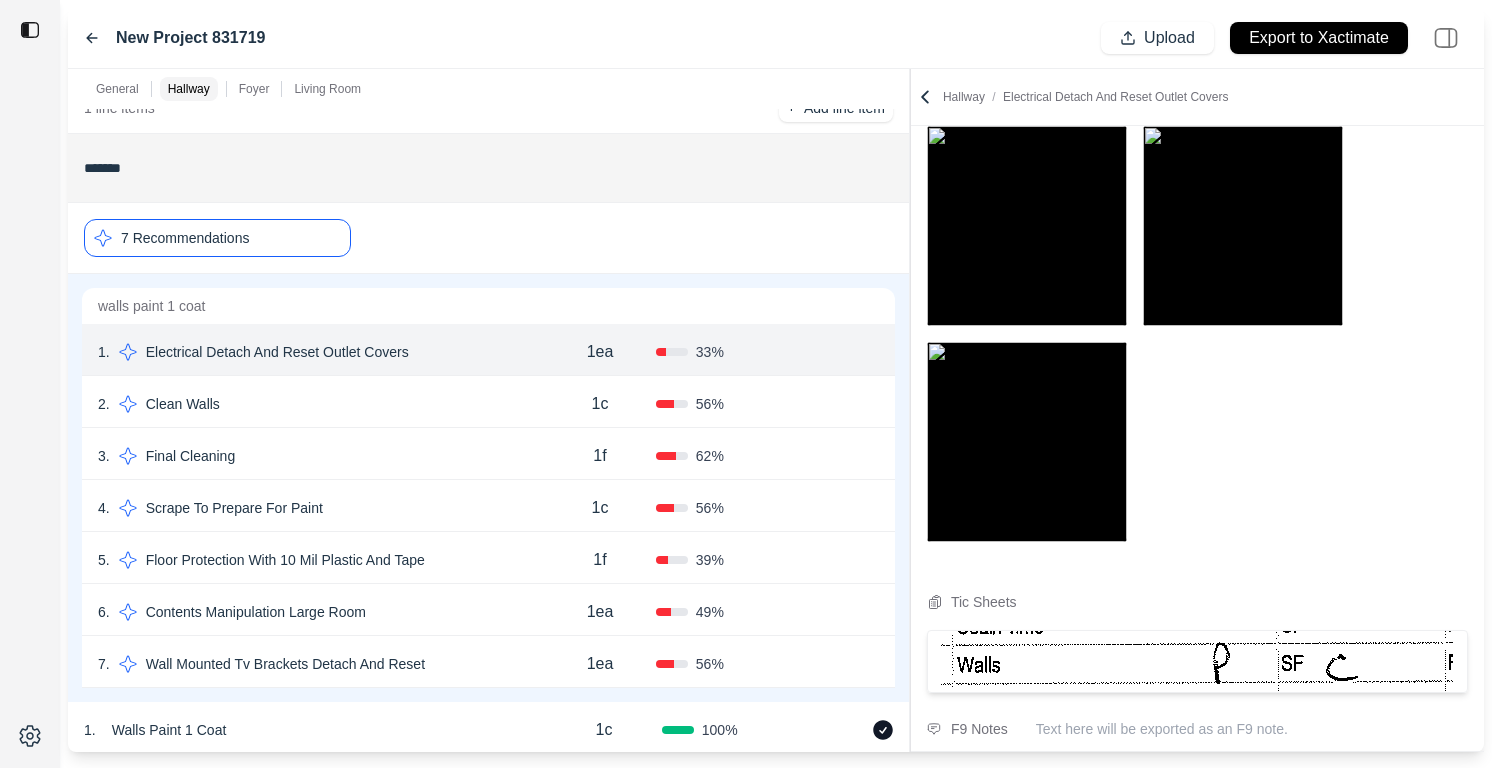 click on "2 . Clean Walls" at bounding box center [321, 404] 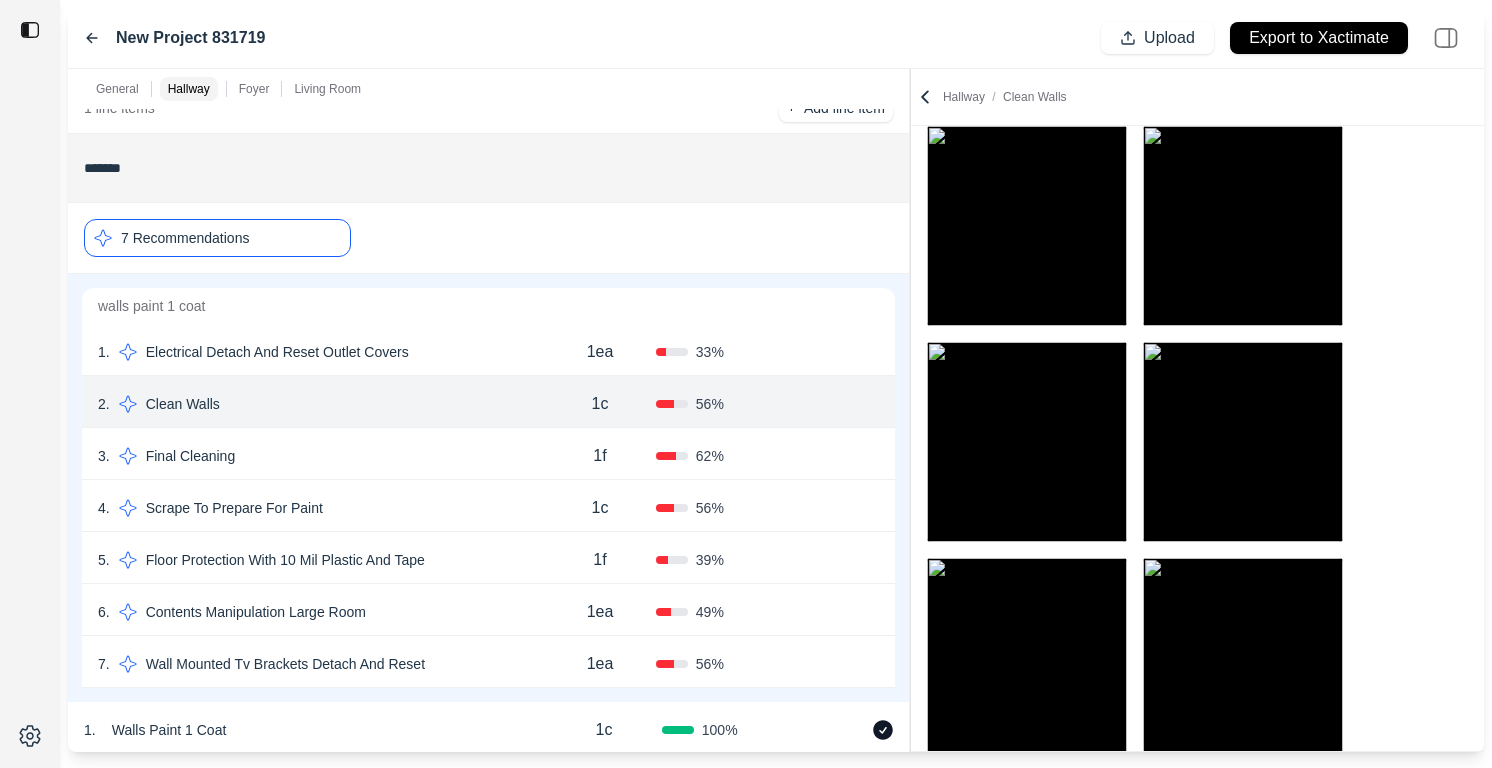 click on "3 . Final Cleaning" at bounding box center [321, 456] 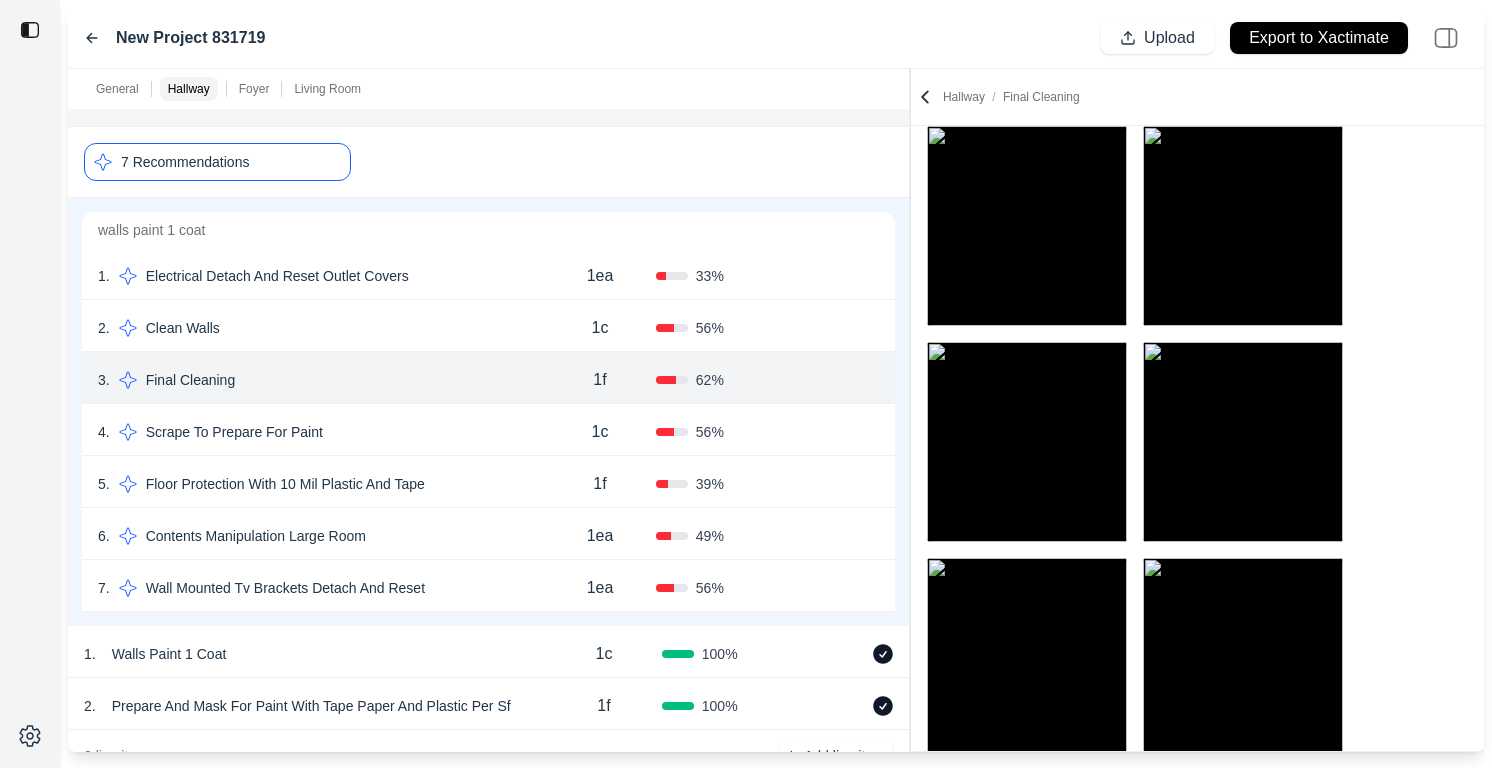 scroll, scrollTop: 225, scrollLeft: 0, axis: vertical 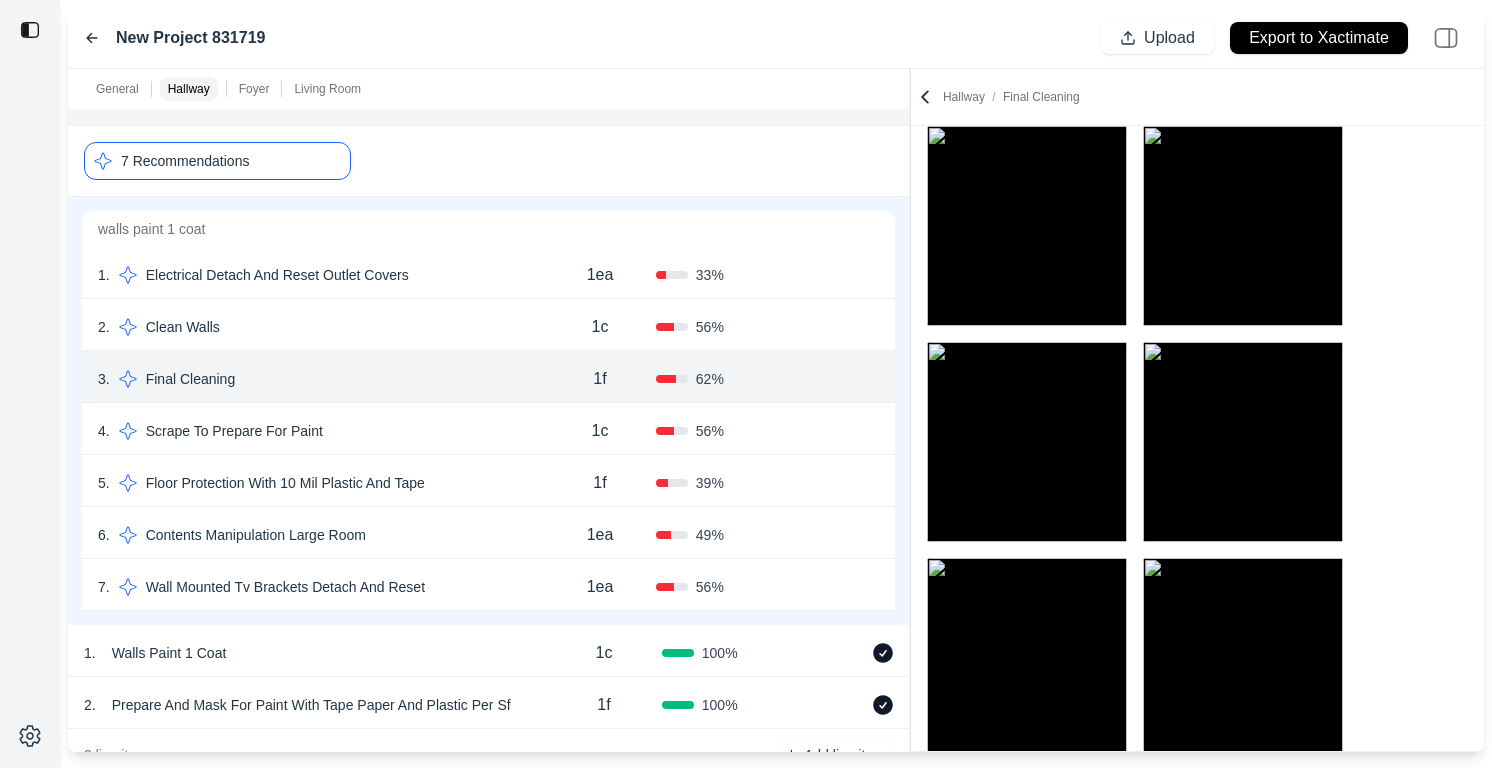 click on "4 . Scrape To Prepare For Paint" at bounding box center (321, 431) 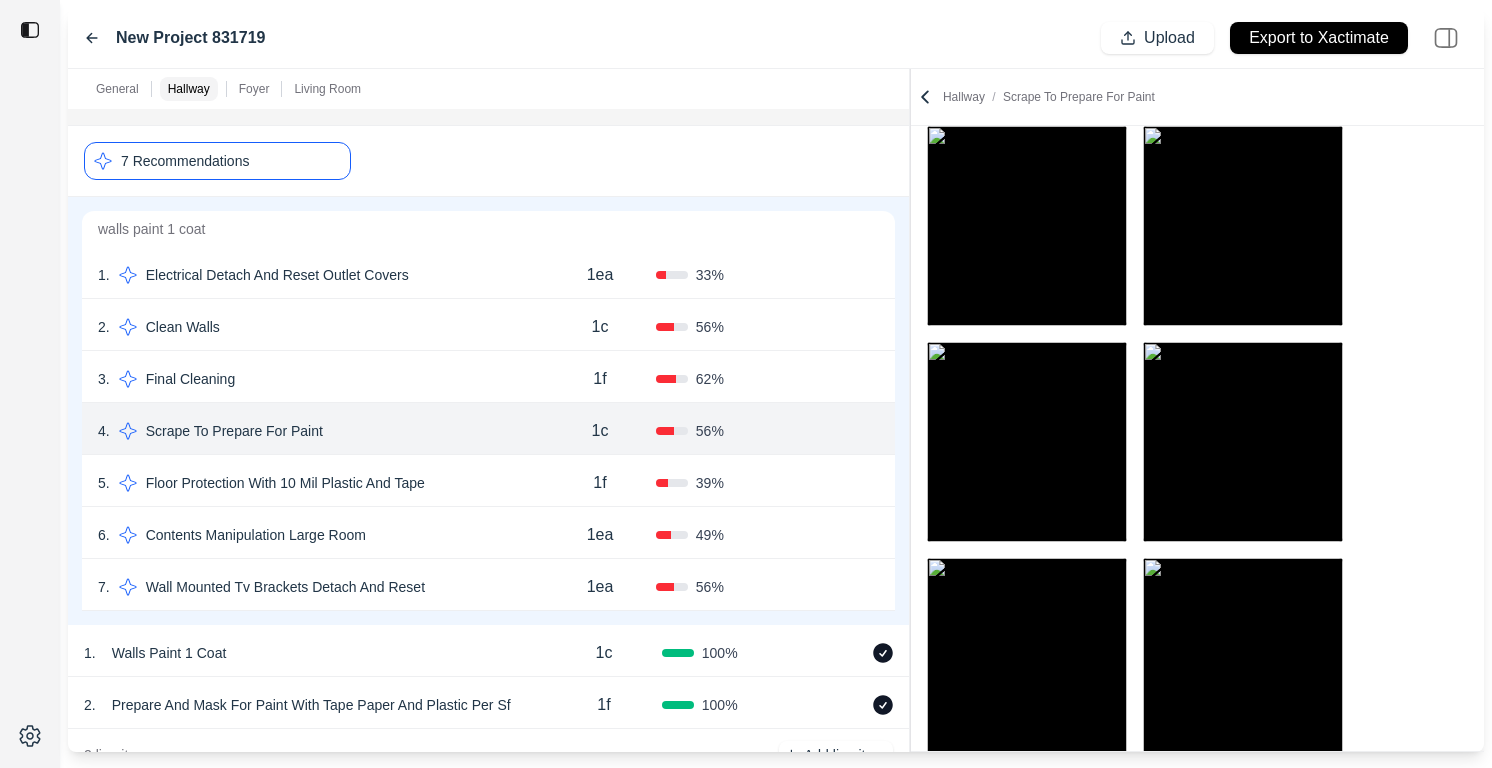 click on "1 . Electrical Detach And Reset Outlet Covers" at bounding box center [321, 275] 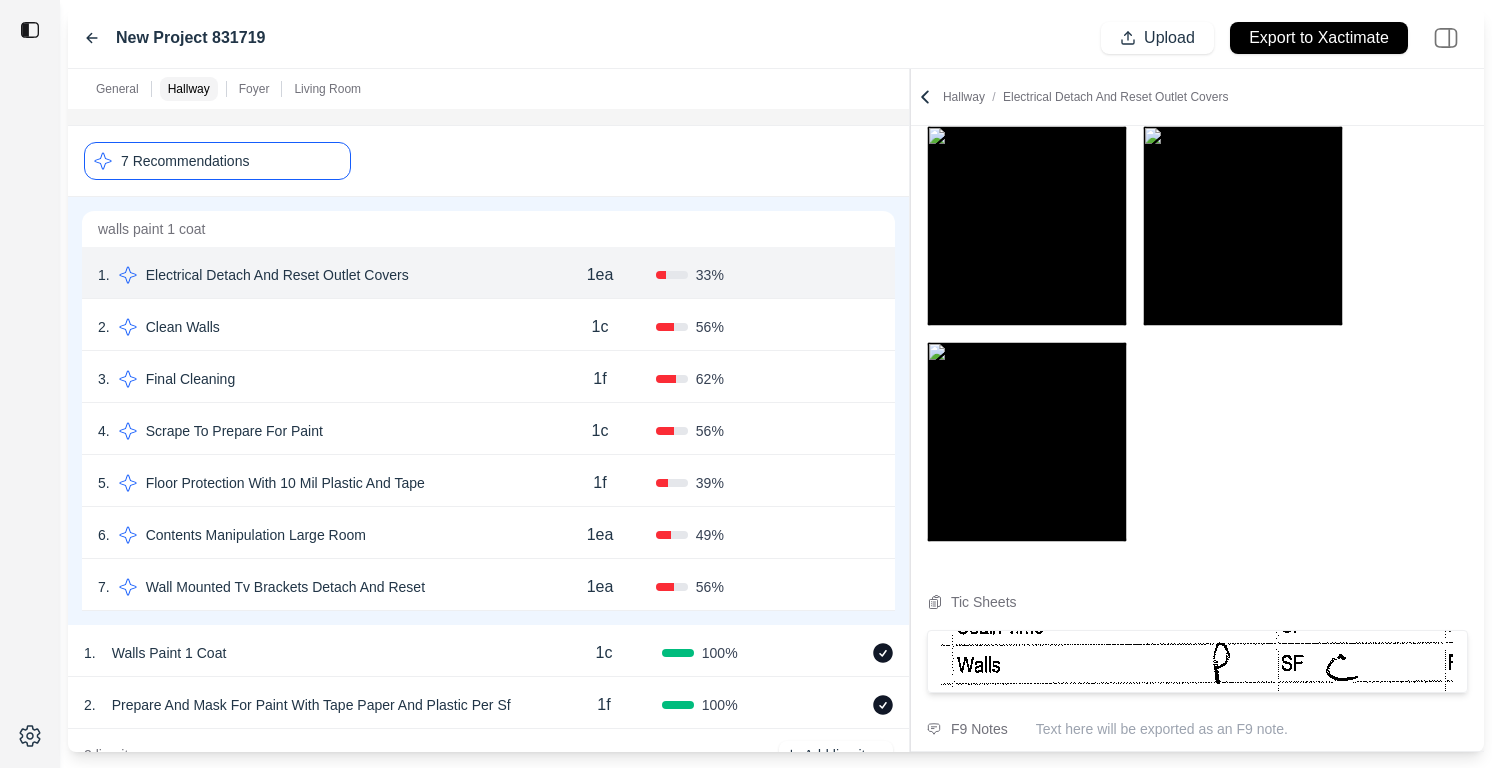 click at bounding box center [1027, 226] 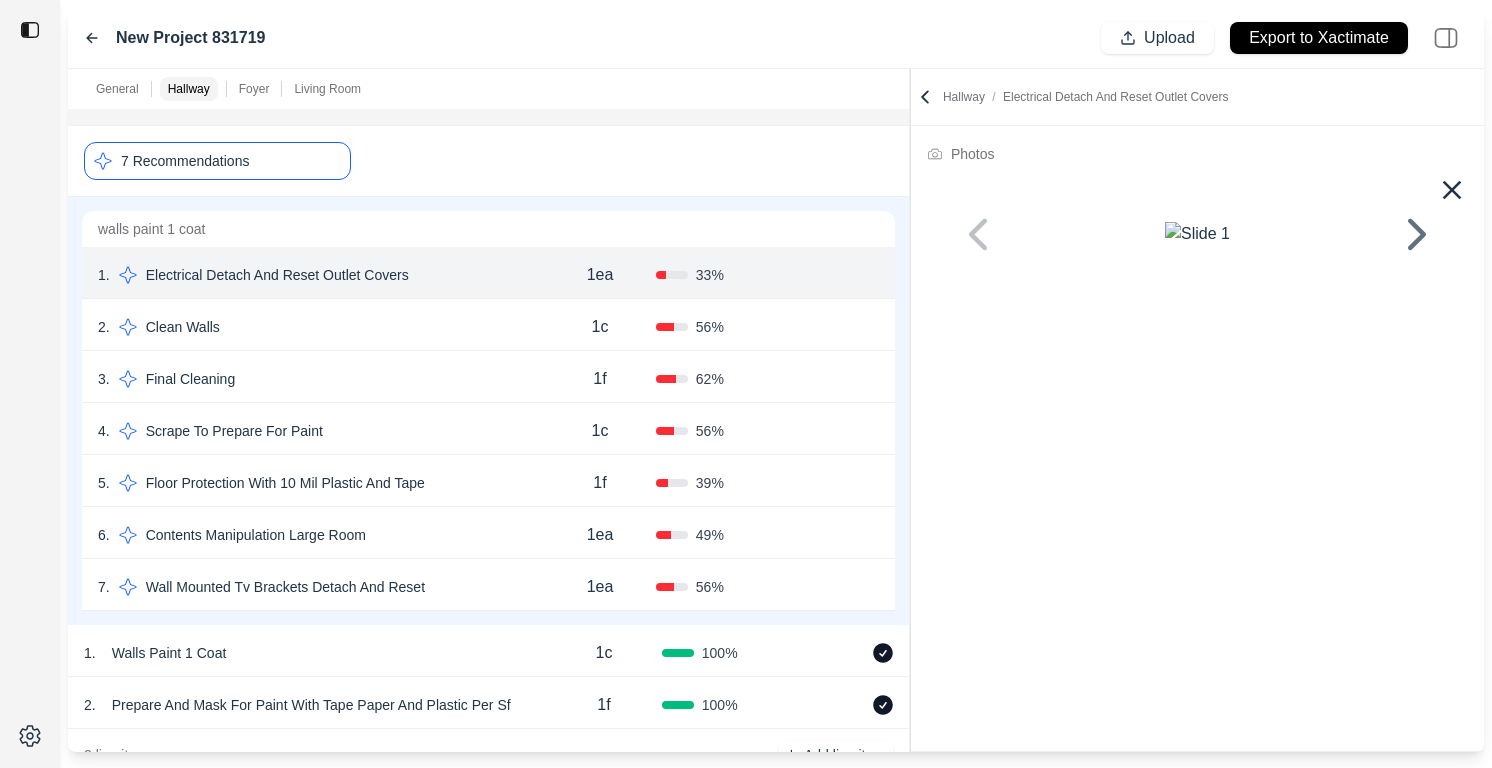 click 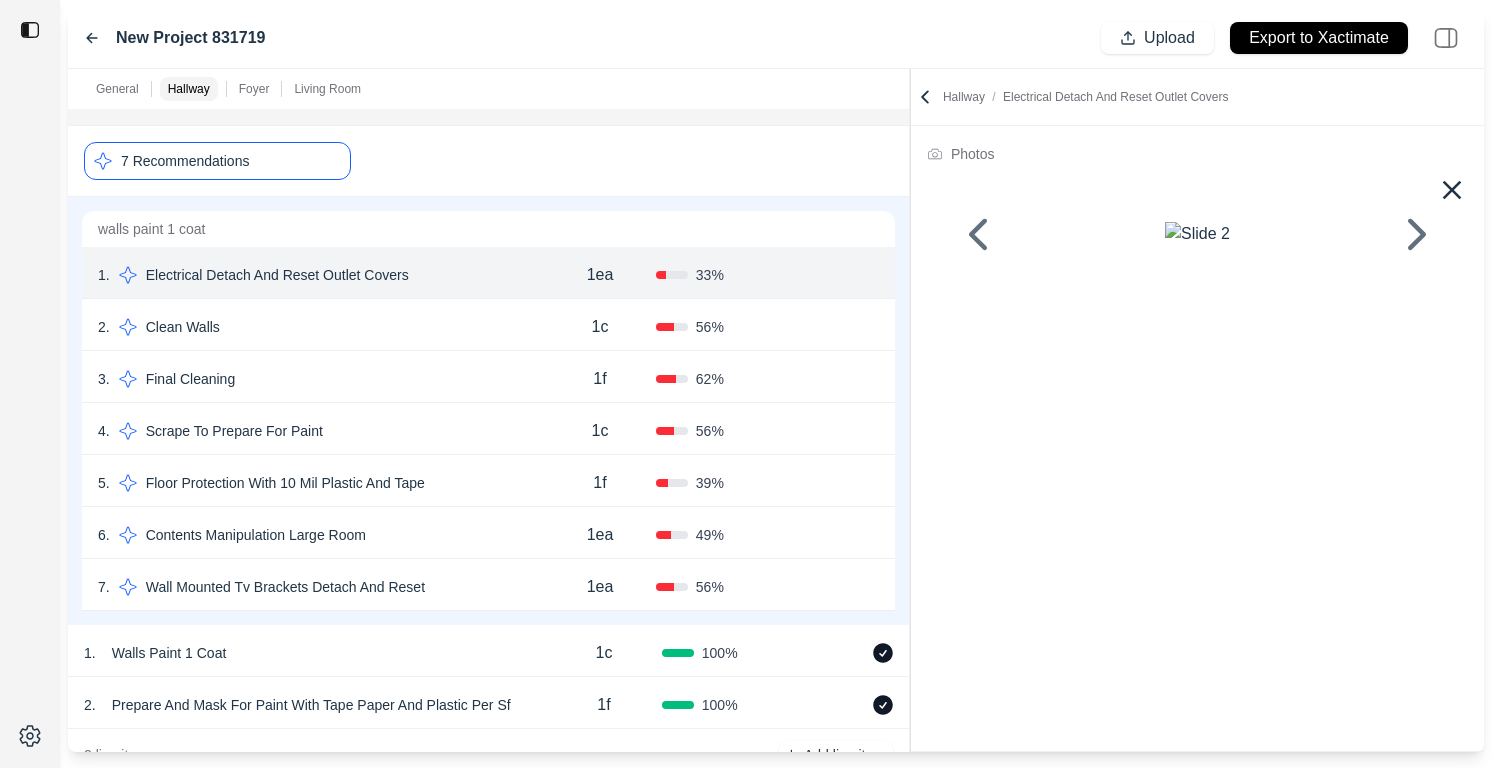 click 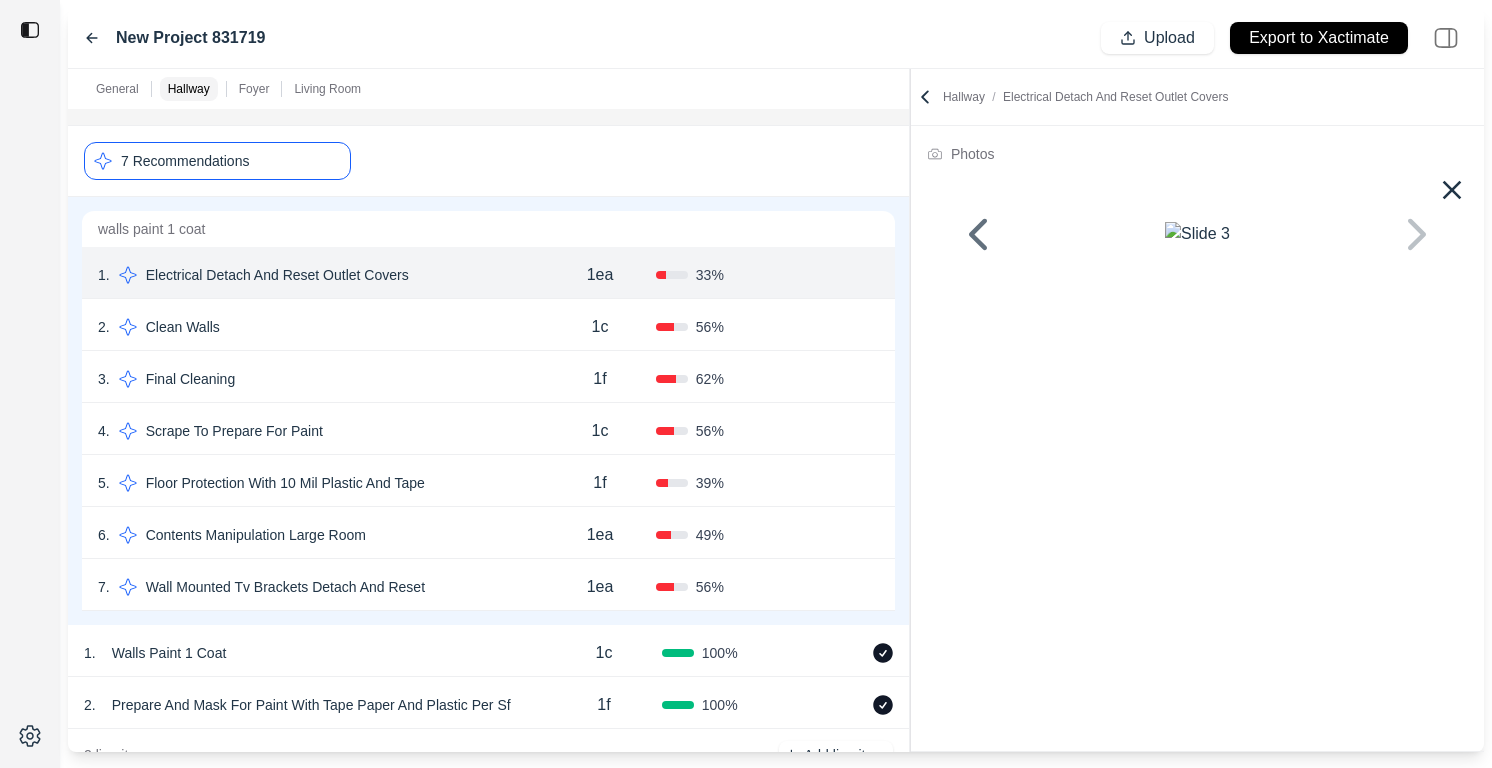 click 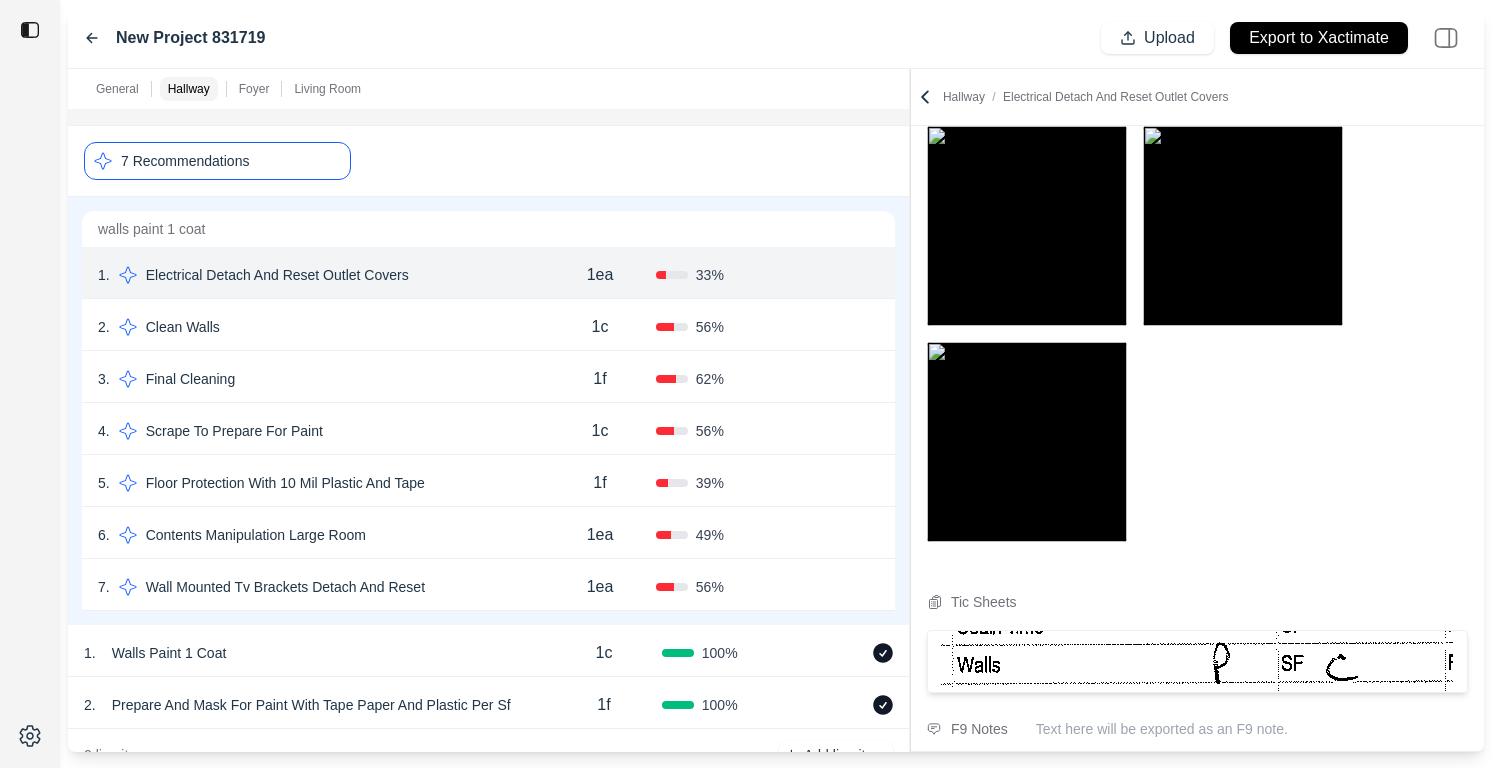 click on "4 . Scrape To Prepare For Paint 1c 56 % Confirm" at bounding box center [488, 429] 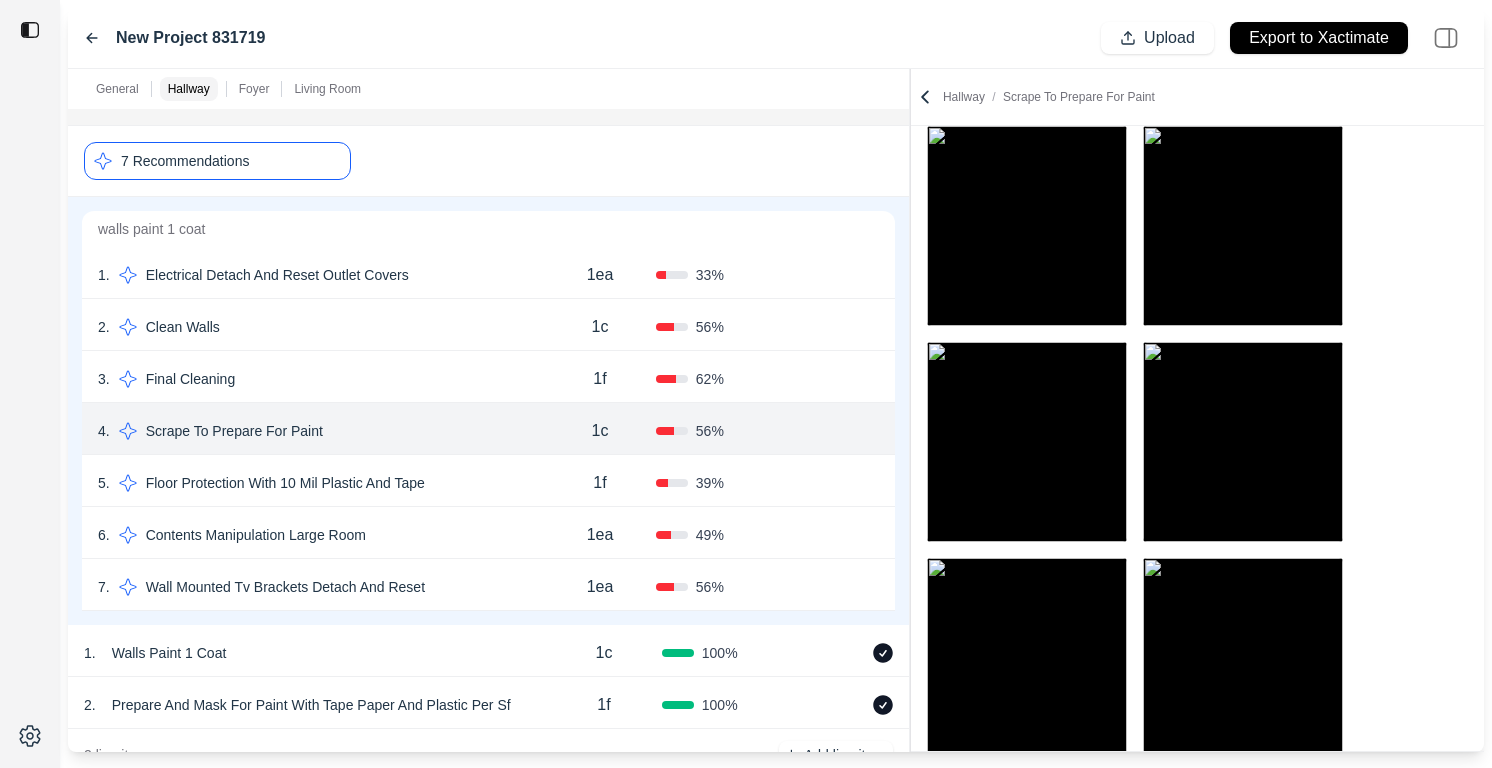 click on "5 . Floor Protection With 10 Mil Plastic And Tape" at bounding box center [321, 483] 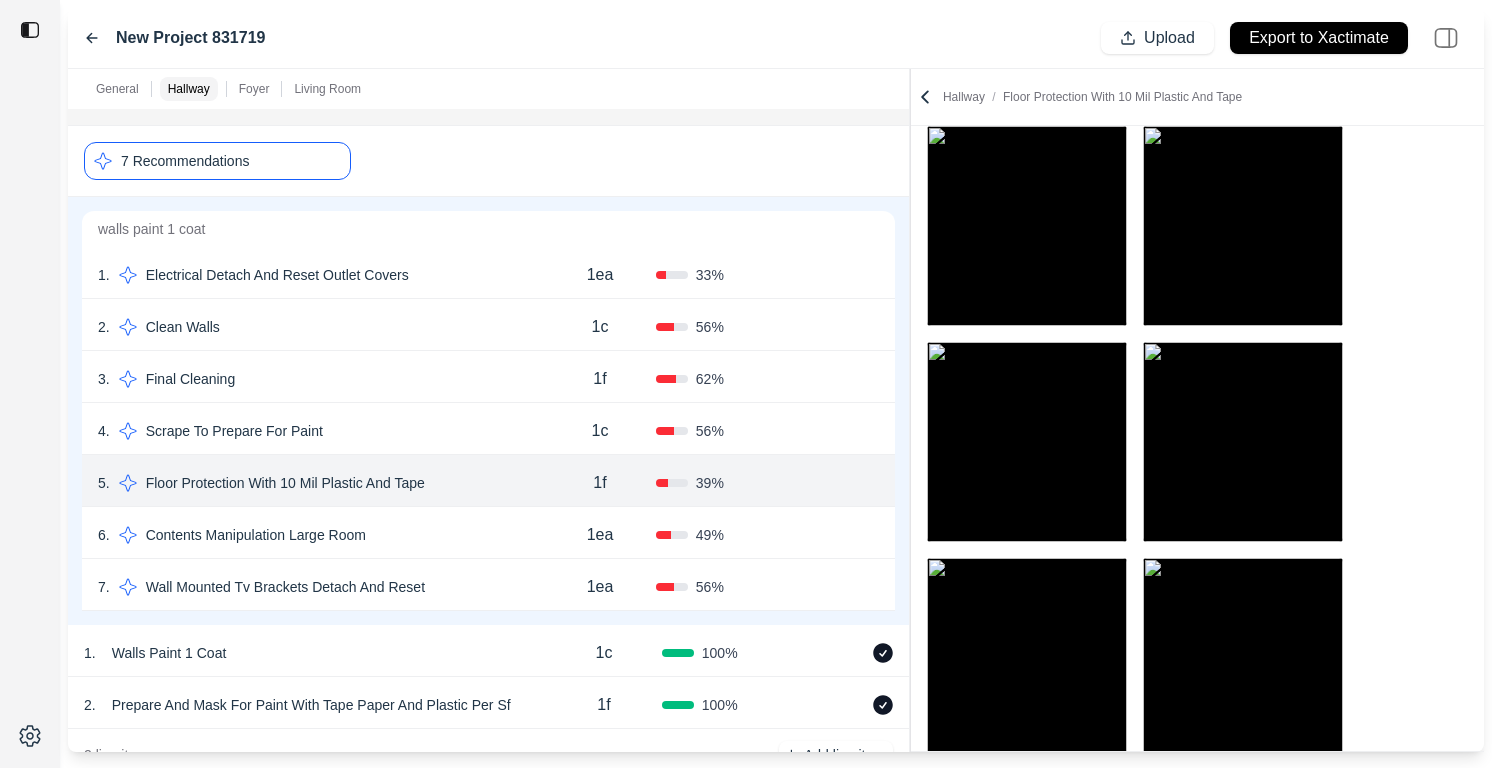 click on "6 . Contents Manipulation Large Room 1ea 49 % Confirm" at bounding box center (488, 533) 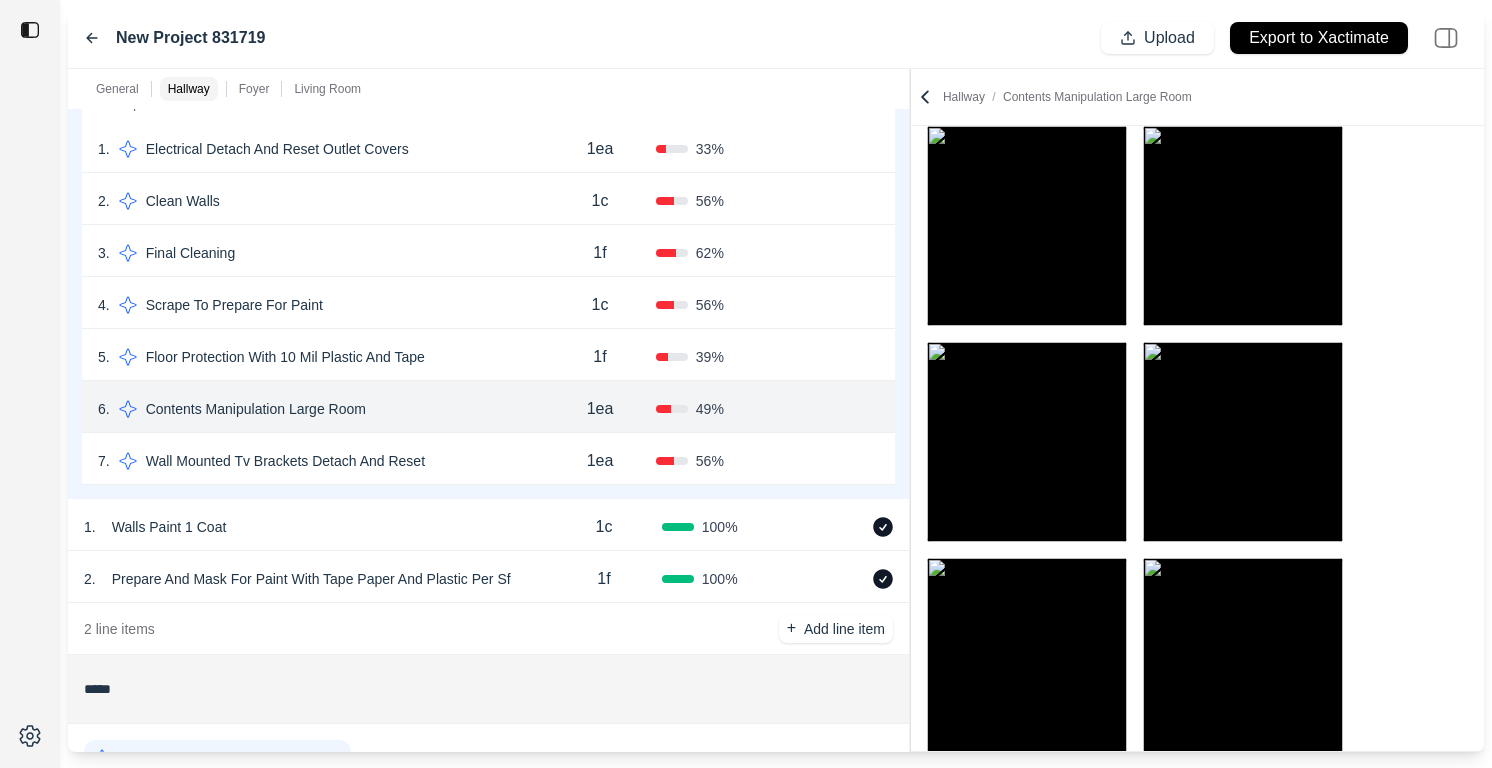 scroll, scrollTop: 537, scrollLeft: 0, axis: vertical 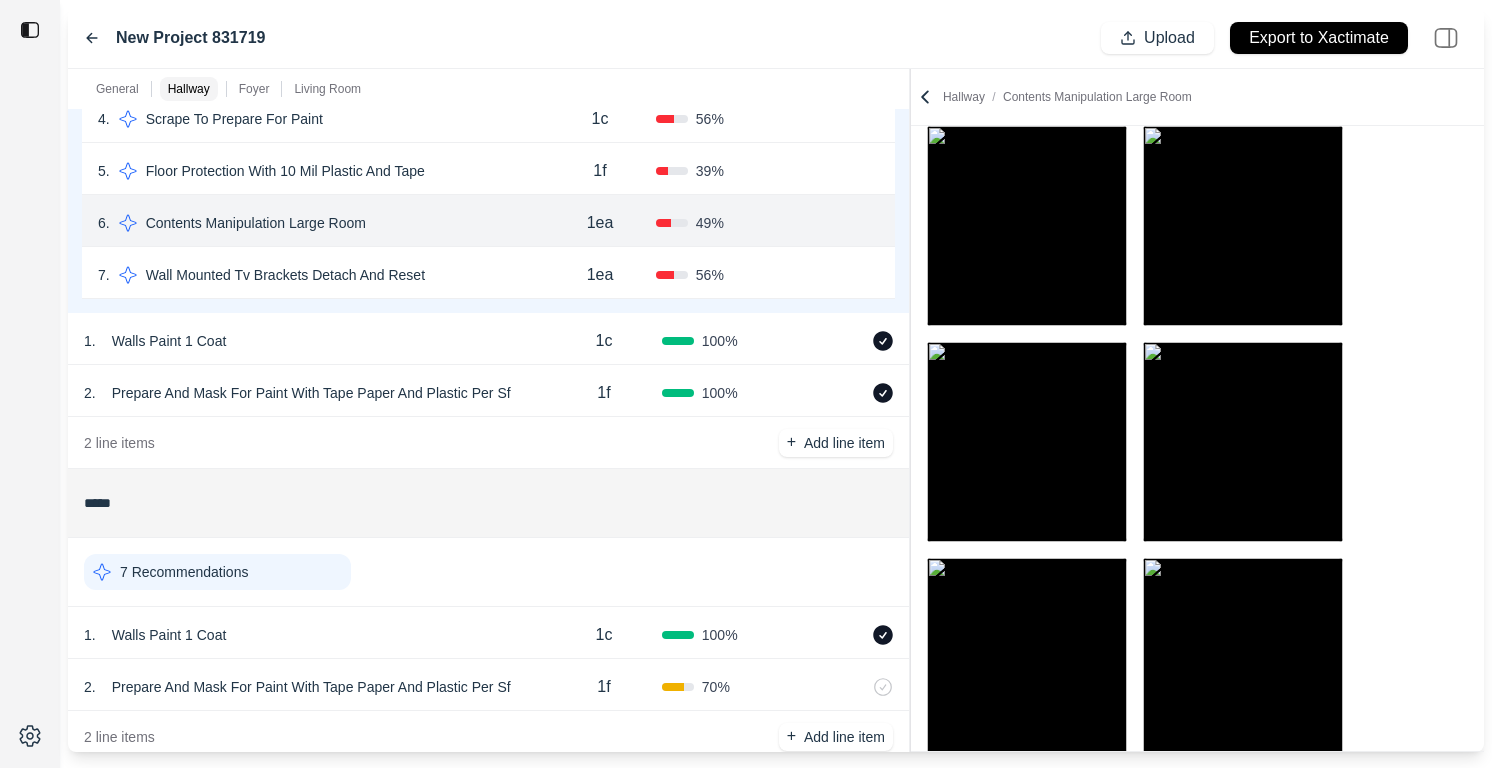 click on "7 . Wall Mounted Tv Brackets Detach And Reset" at bounding box center (321, 275) 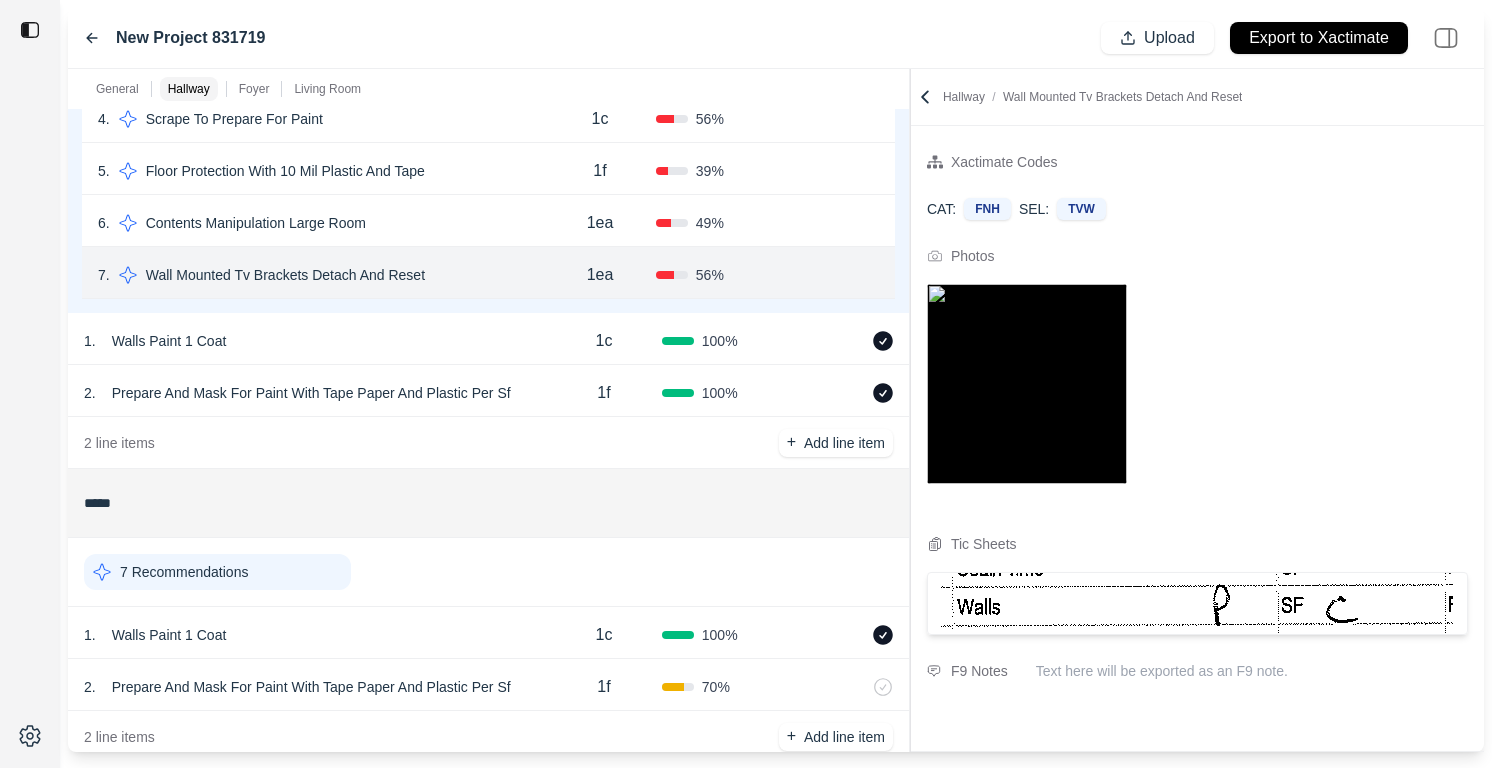 click at bounding box center (1027, 384) 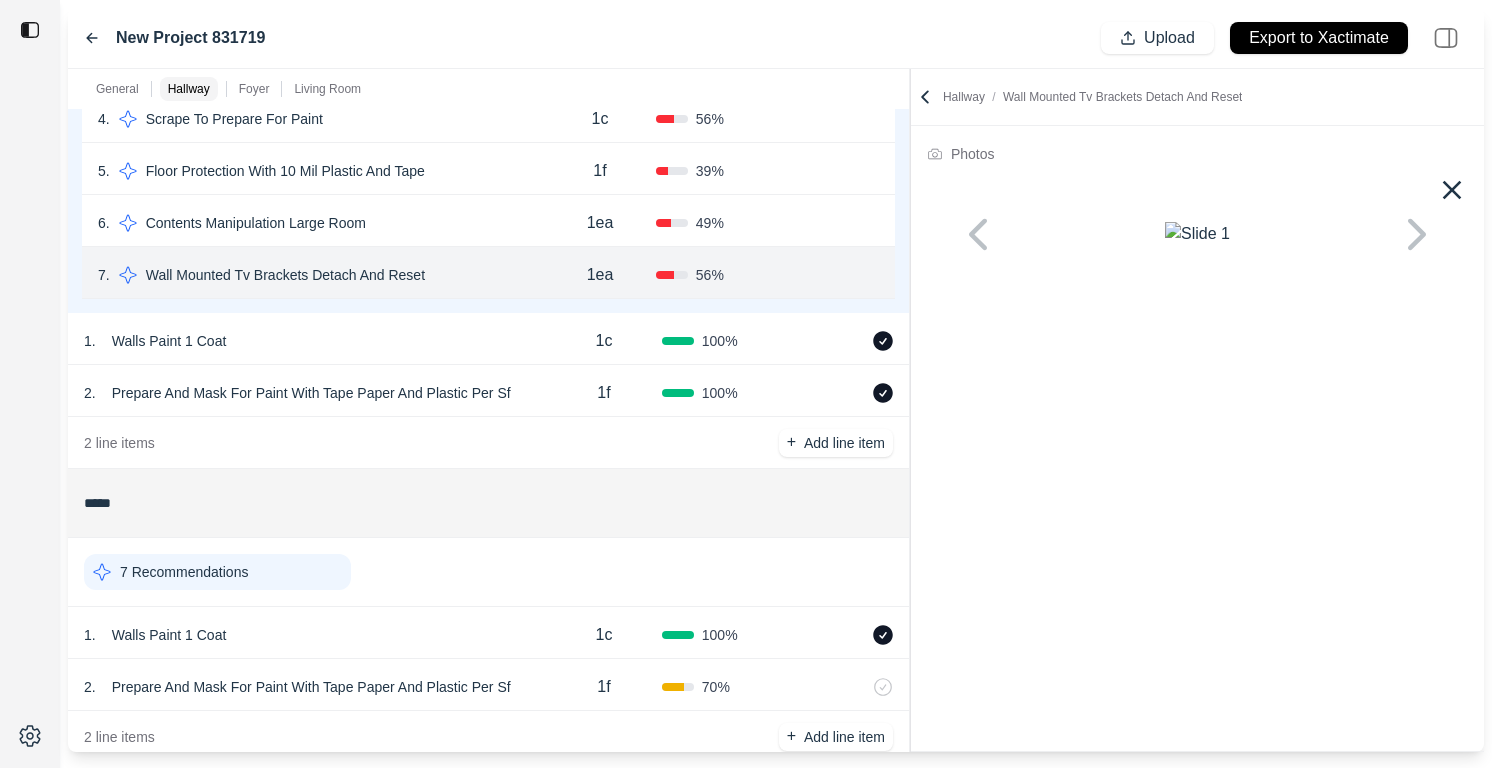 click 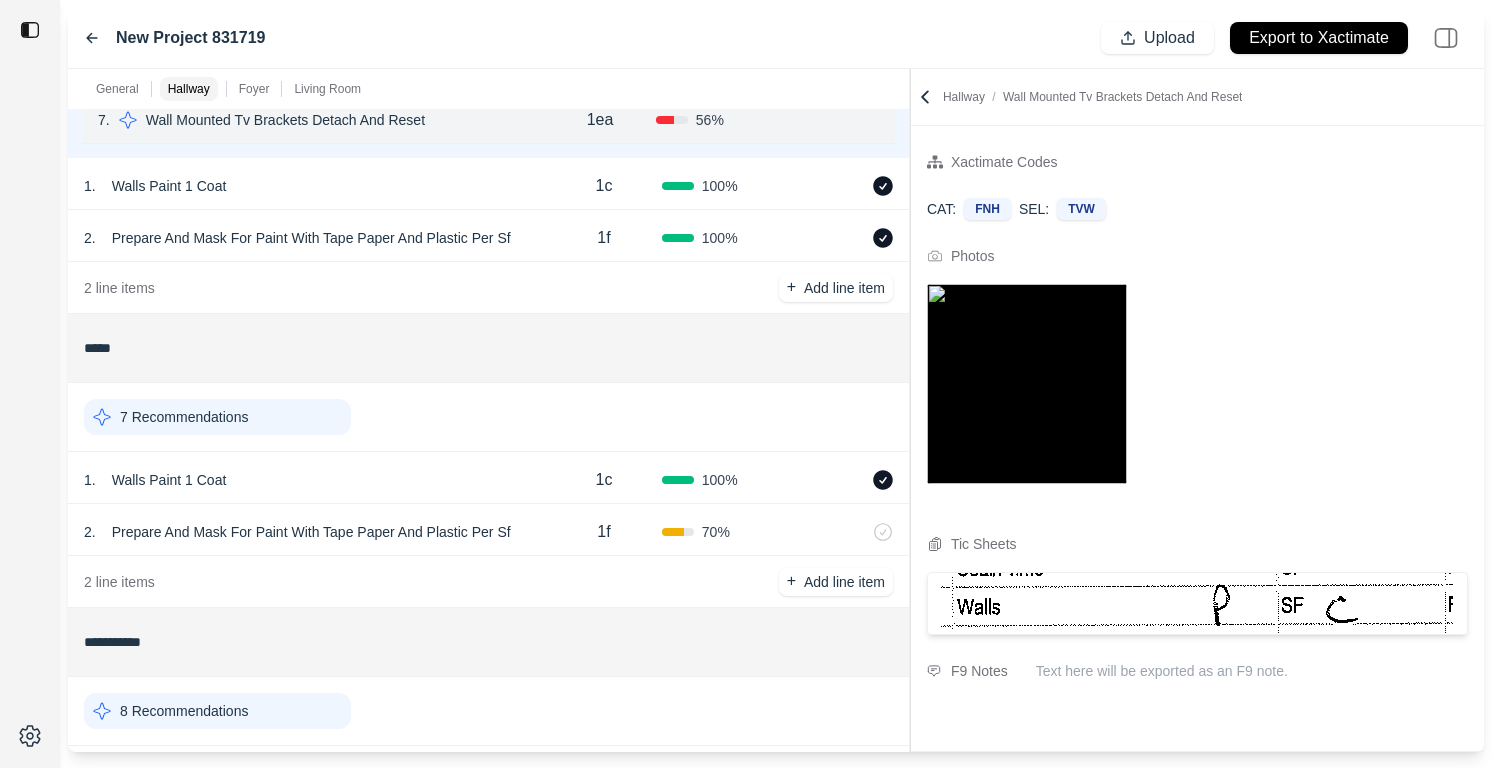 scroll, scrollTop: 701, scrollLeft: 0, axis: vertical 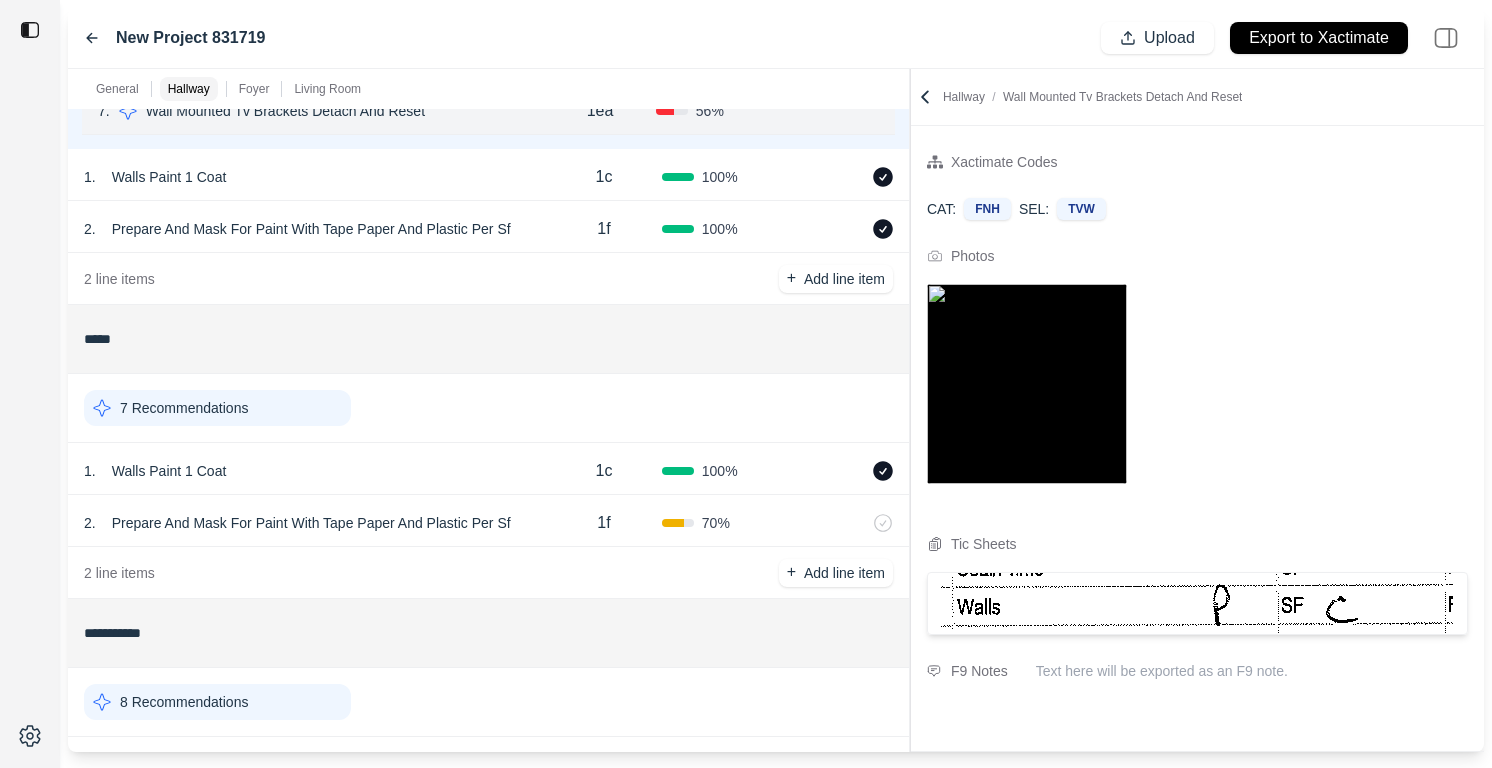 click on "7   Recommendations" at bounding box center [184, 408] 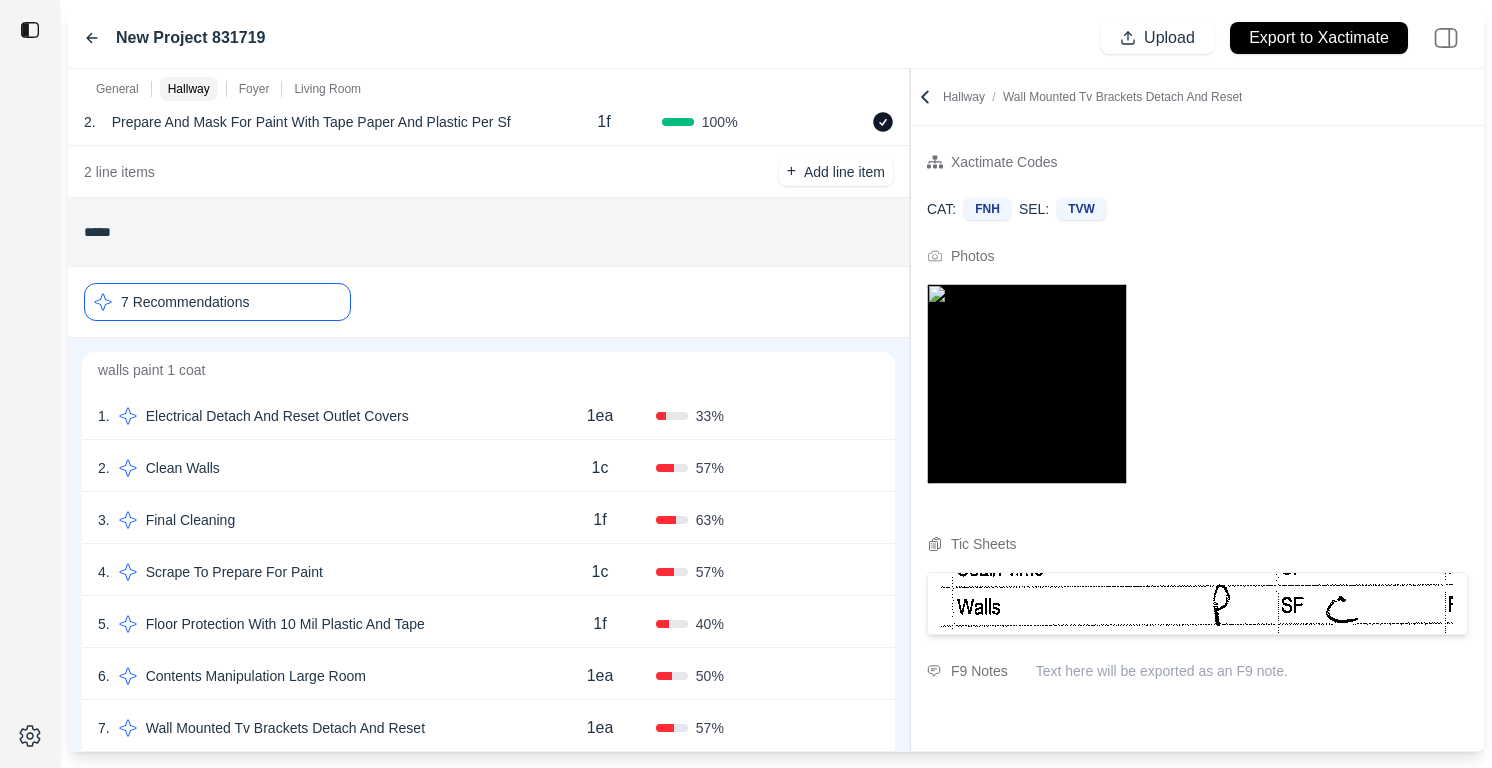 scroll, scrollTop: 862, scrollLeft: 0, axis: vertical 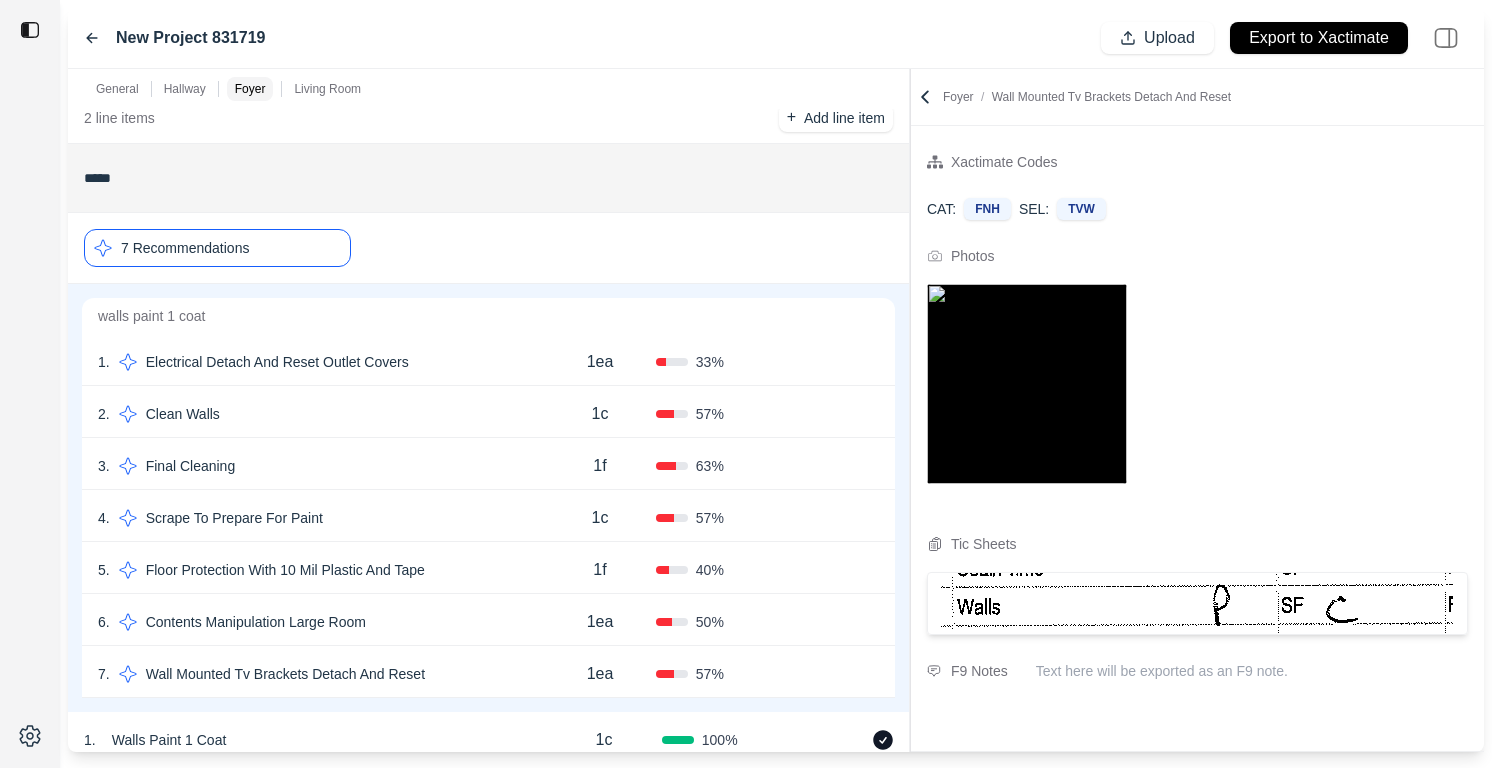 click on "1 . Electrical Detach And Reset Outlet Covers" at bounding box center (321, 362) 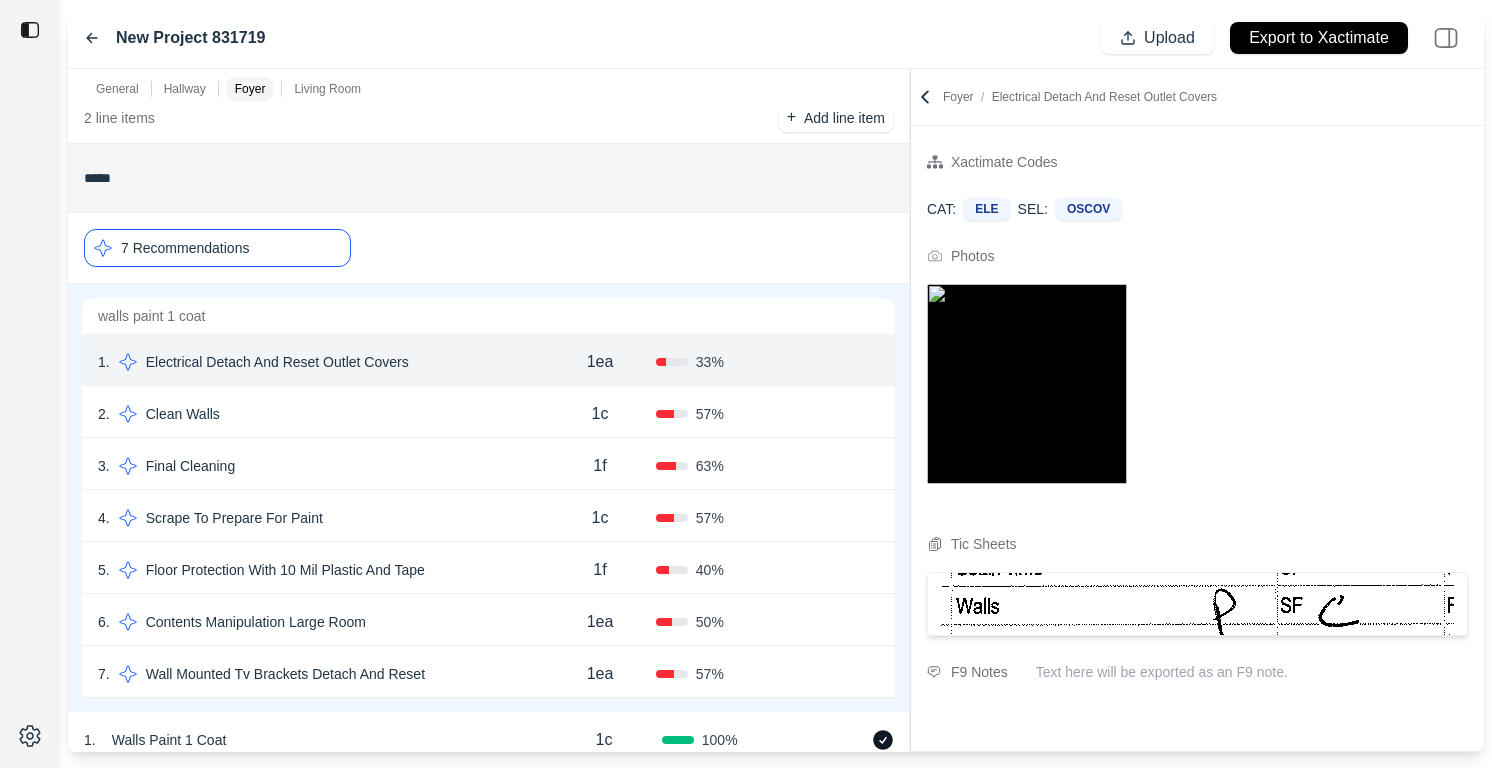 click on "2 . Clean Walls" at bounding box center (321, 414) 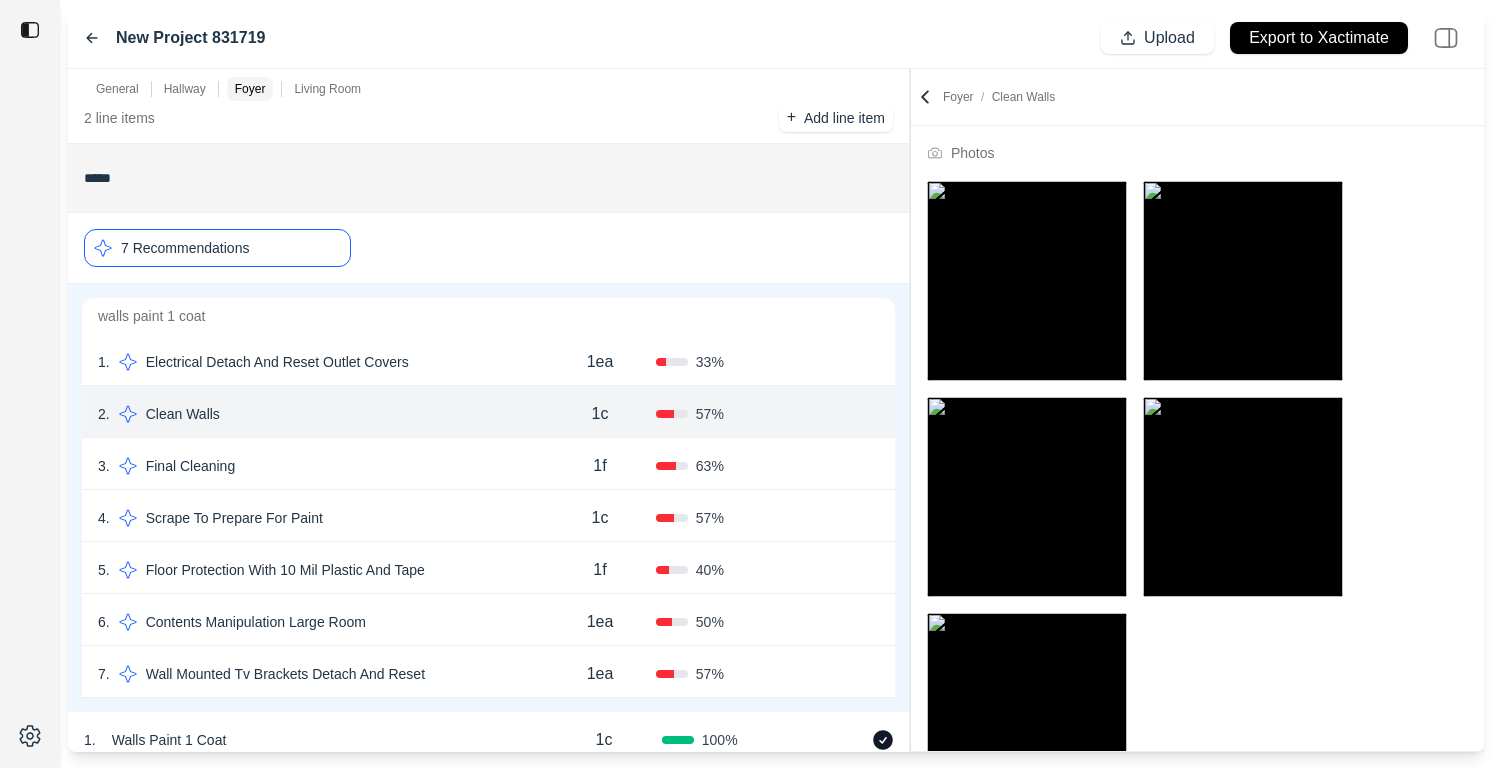 scroll, scrollTop: 158, scrollLeft: 0, axis: vertical 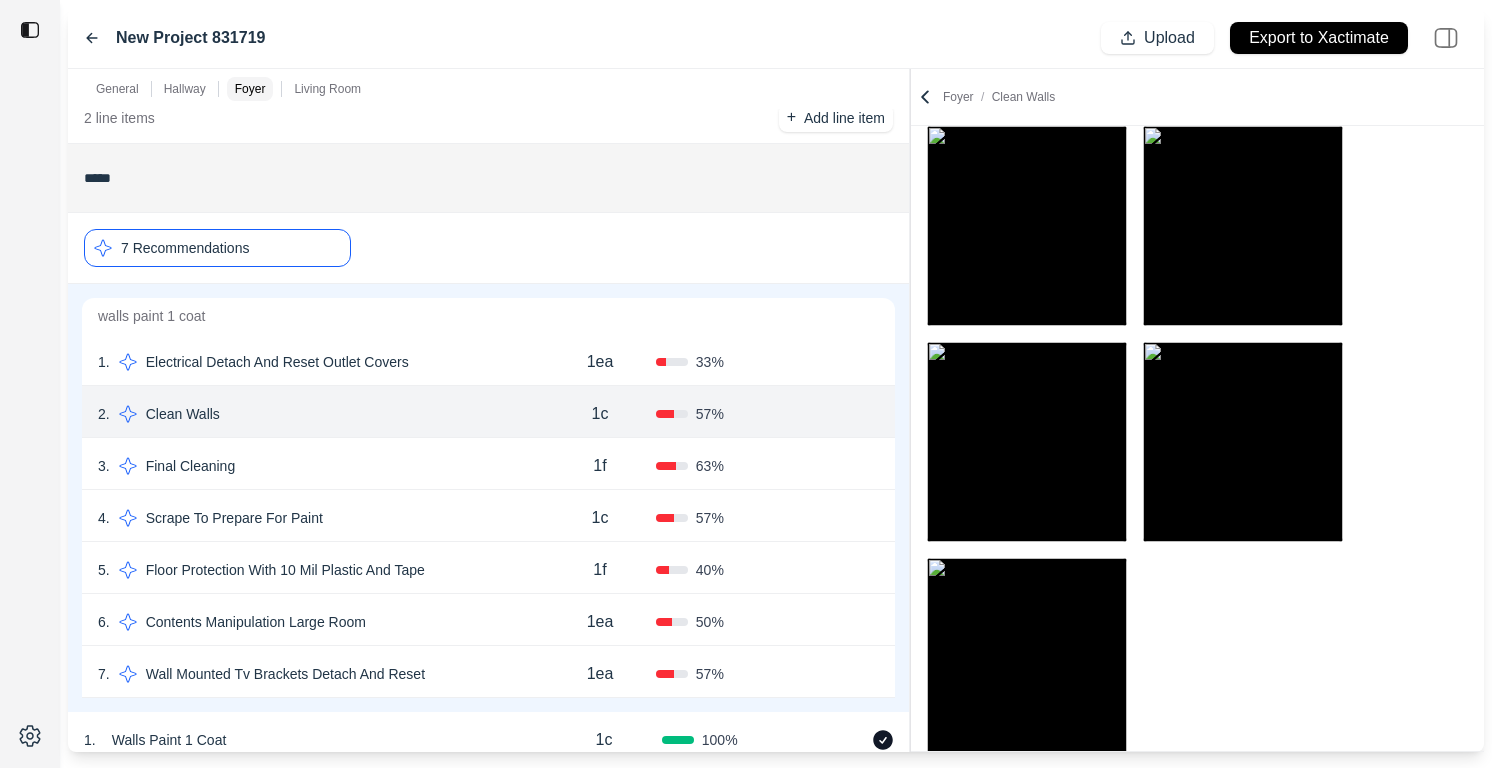 click on "3 . Final Cleaning" at bounding box center [321, 466] 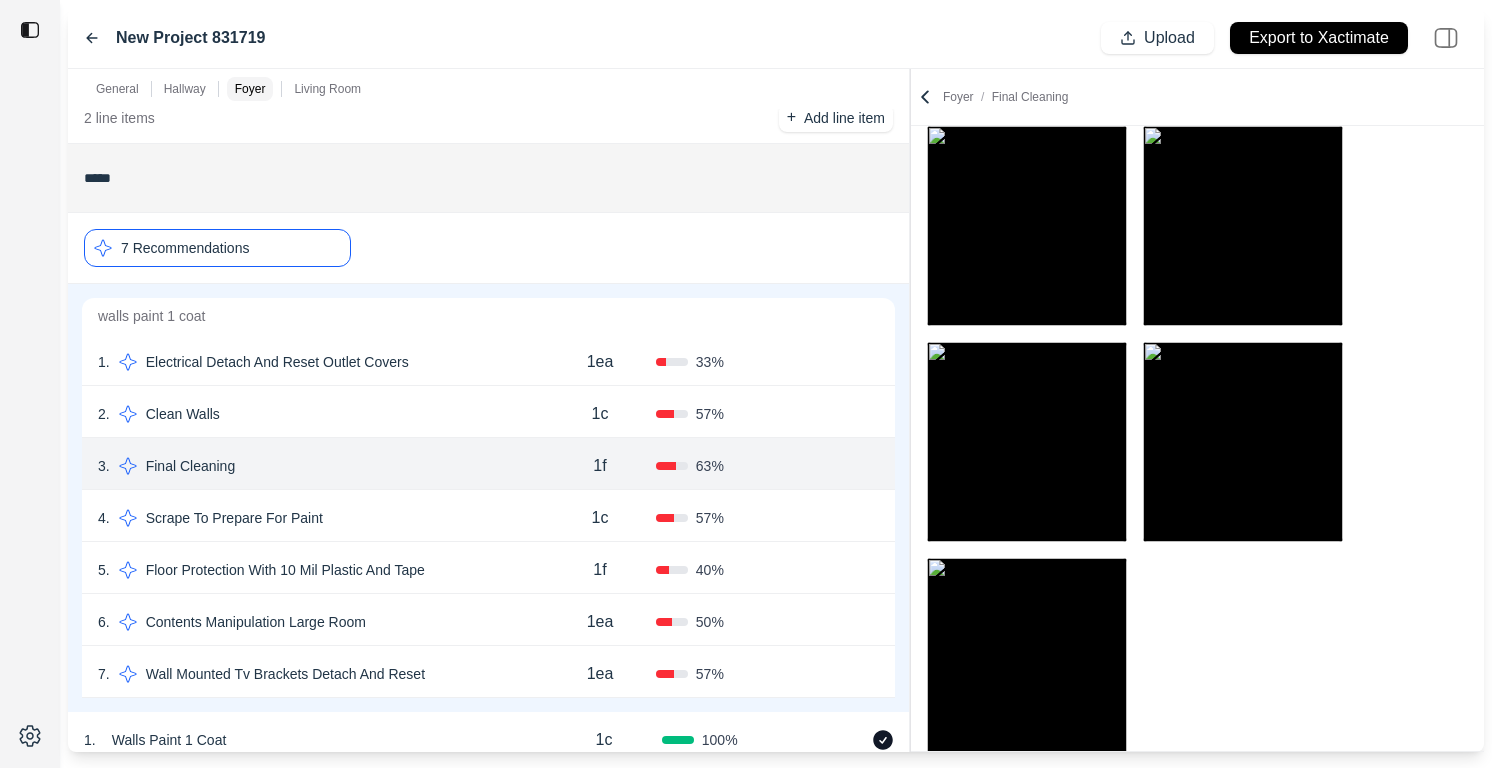 click on "4 . Scrape To Prepare For Paint" at bounding box center [321, 518] 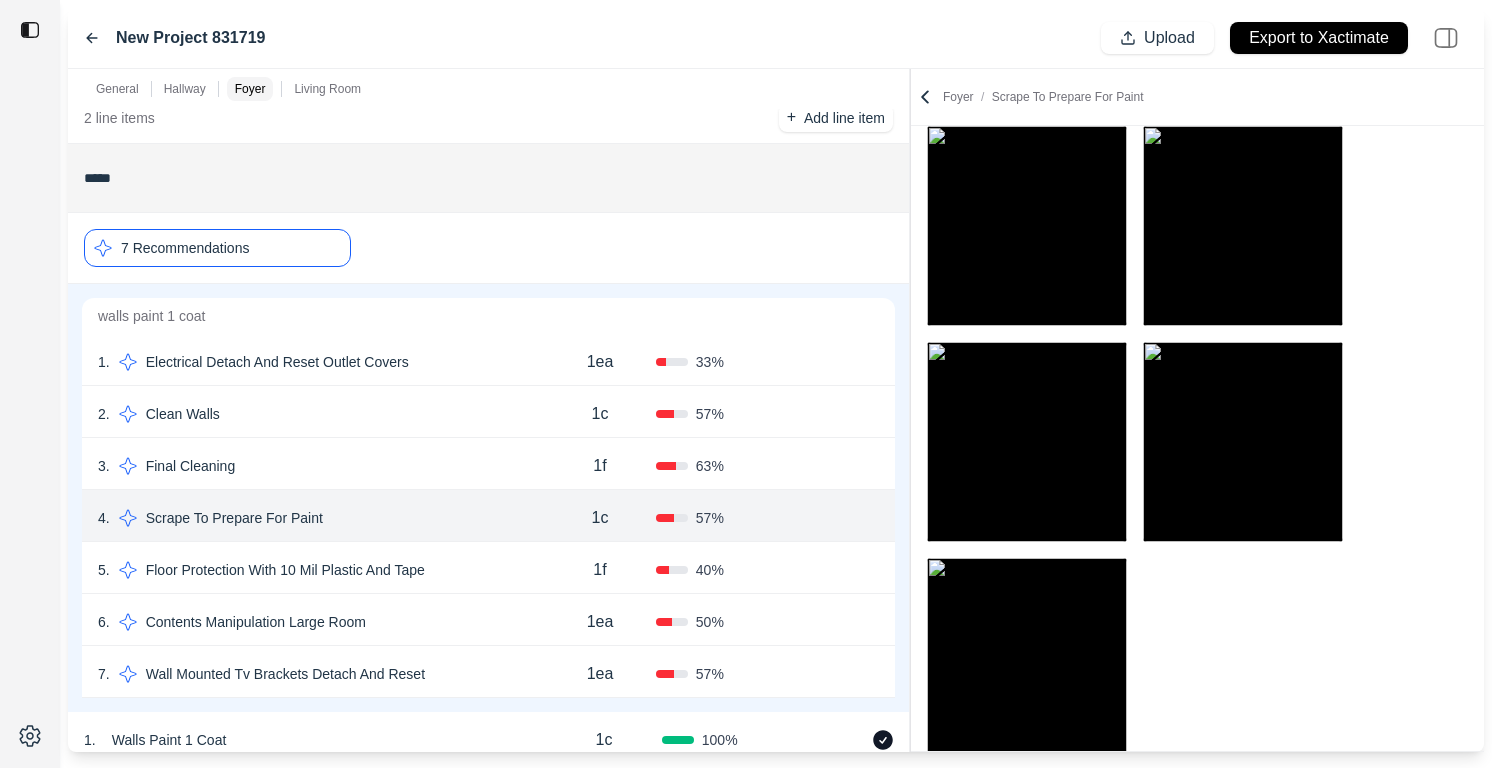 scroll, scrollTop: 863, scrollLeft: 0, axis: vertical 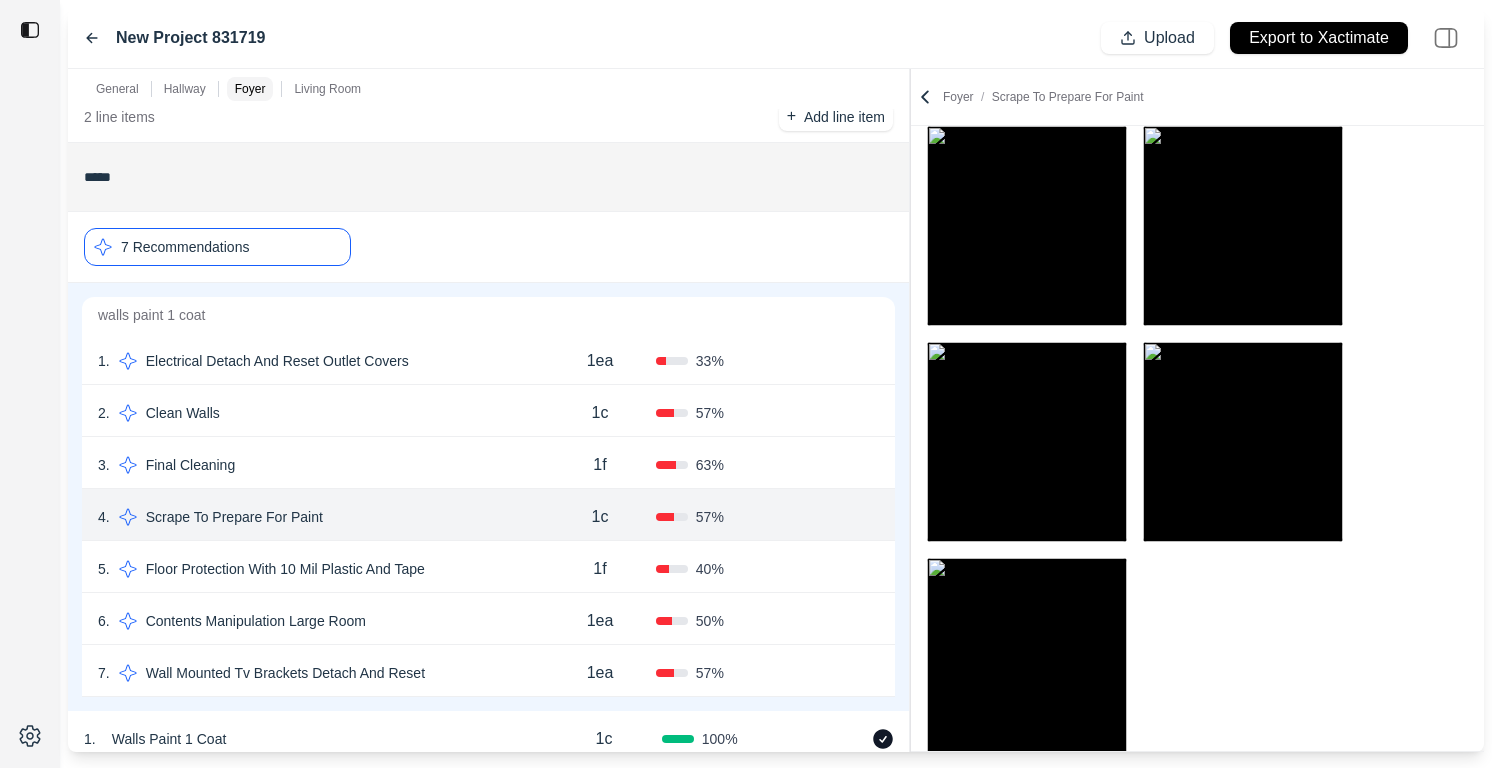 click on "5 . Floor Protection With 10 Mil Plastic And Tape" at bounding box center (321, 569) 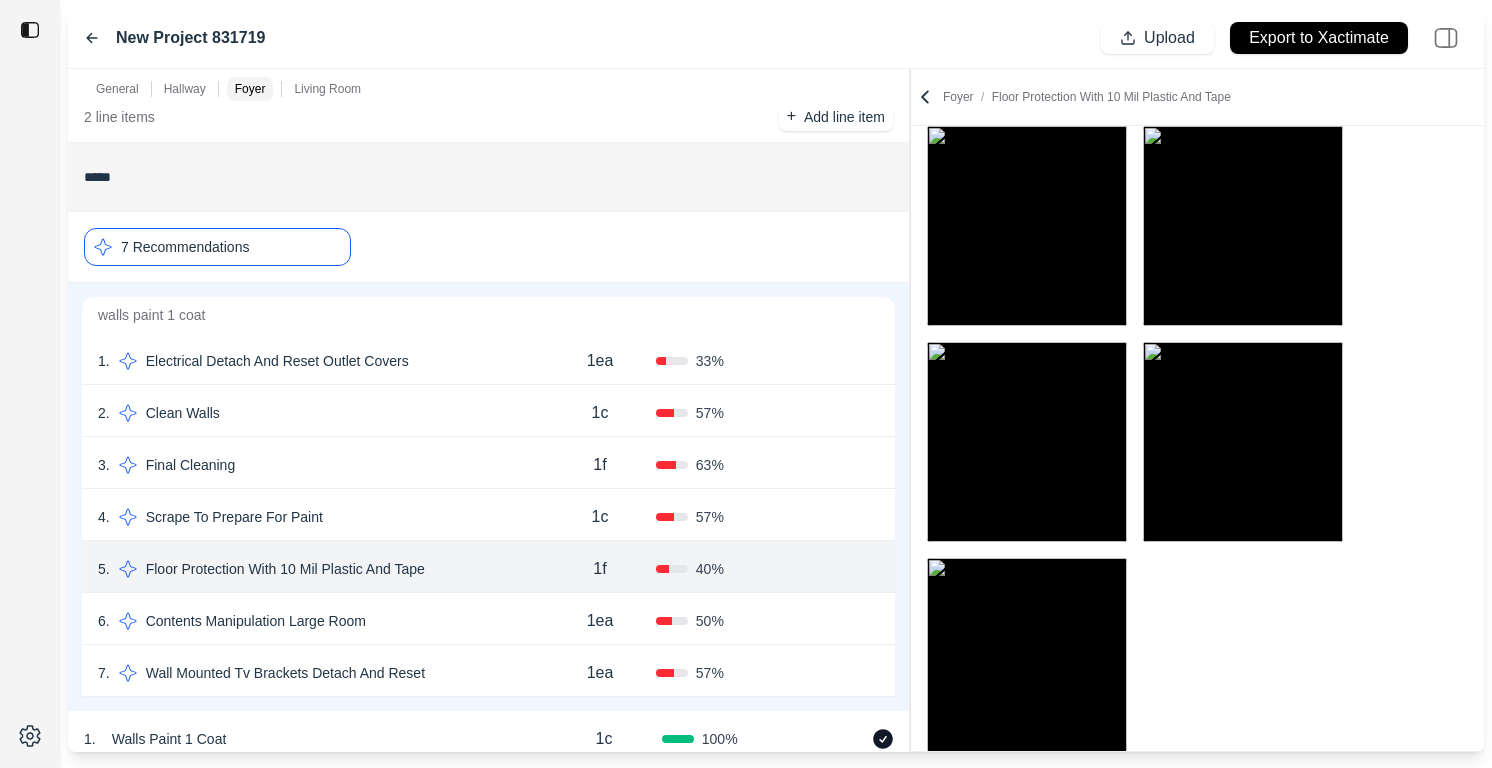 click on "6 . Contents Manipulation Large Room" at bounding box center [321, 621] 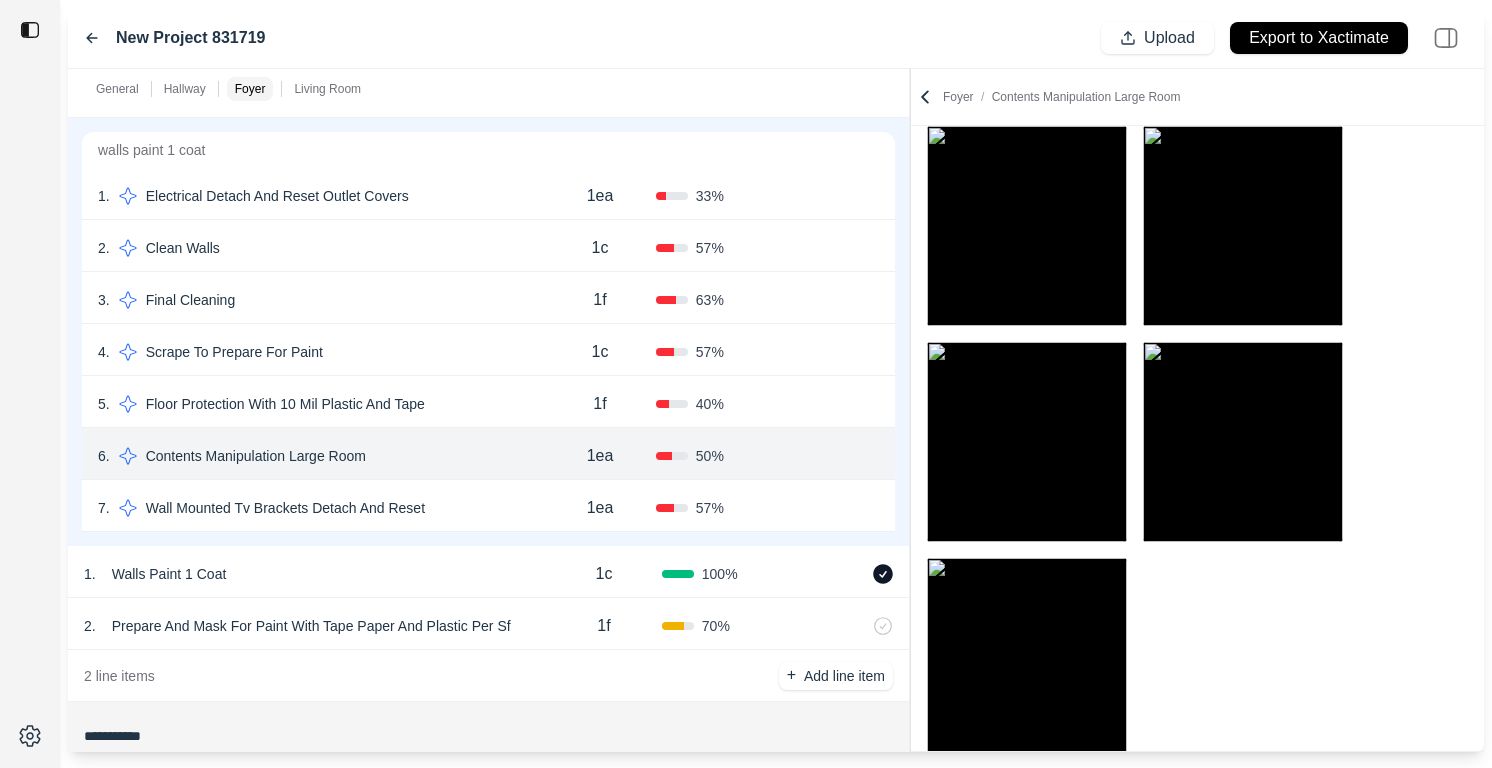 scroll, scrollTop: 1078, scrollLeft: 0, axis: vertical 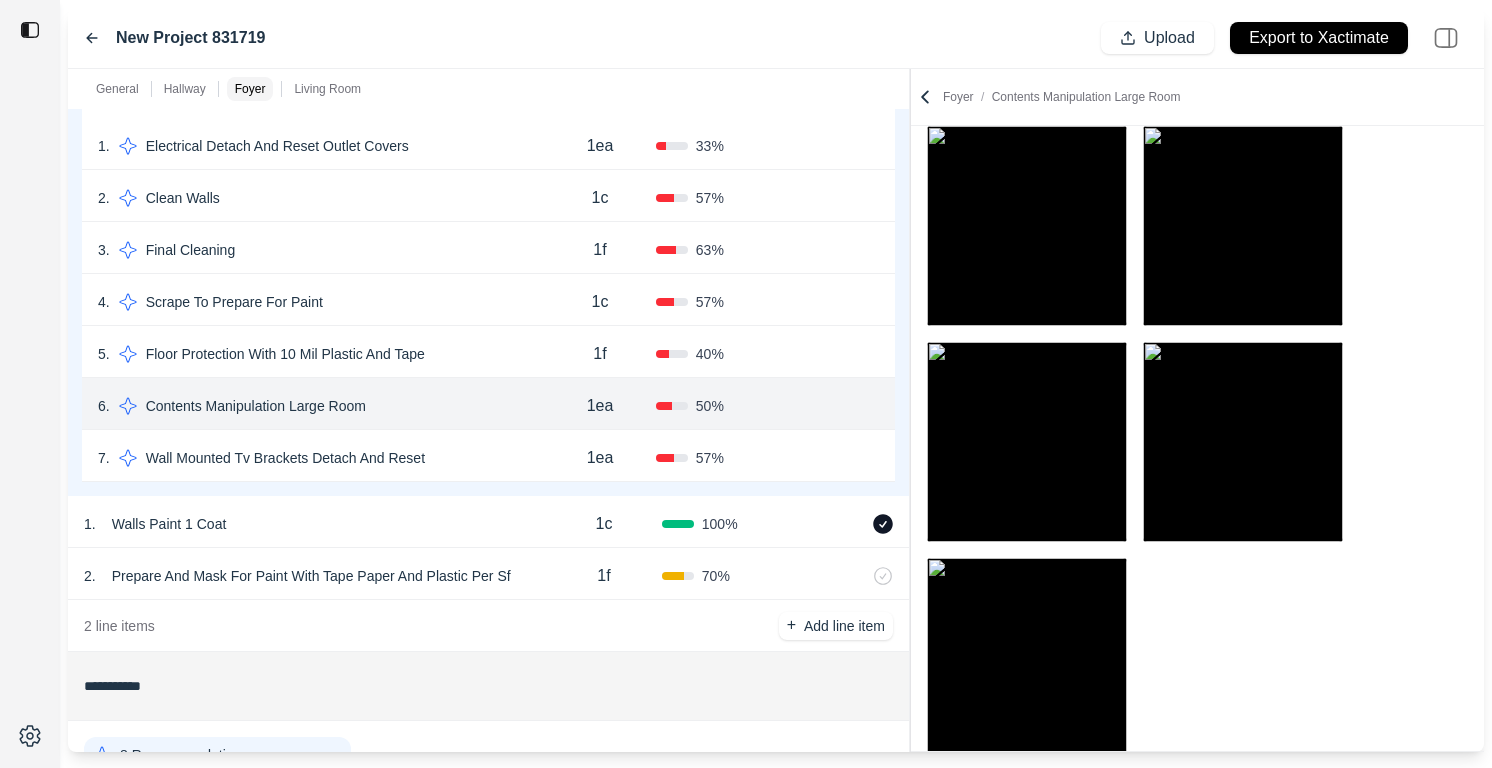 click on "7 . Wall Mounted Tv Brackets Detach And Reset" at bounding box center [321, 458] 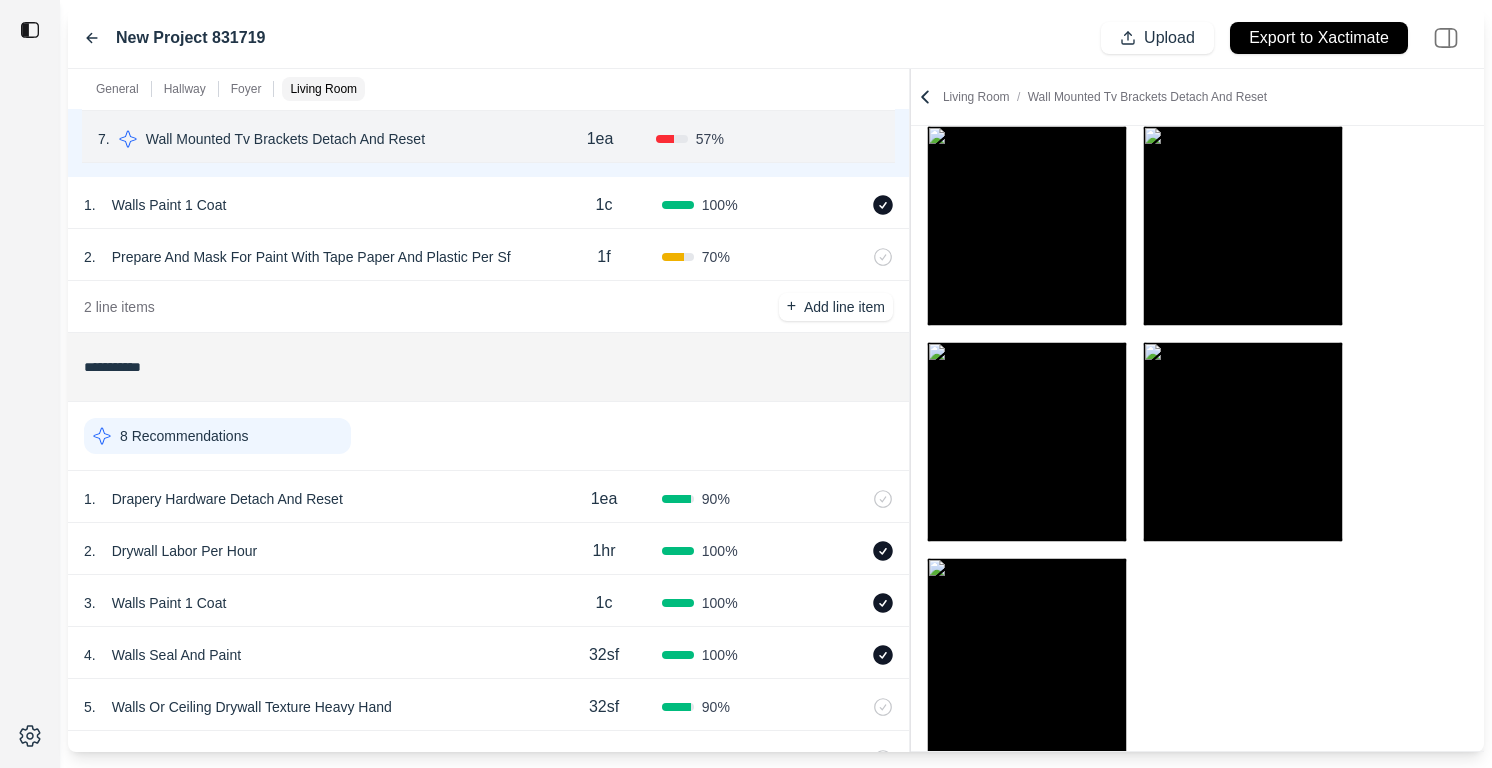 scroll, scrollTop: 1398, scrollLeft: 0, axis: vertical 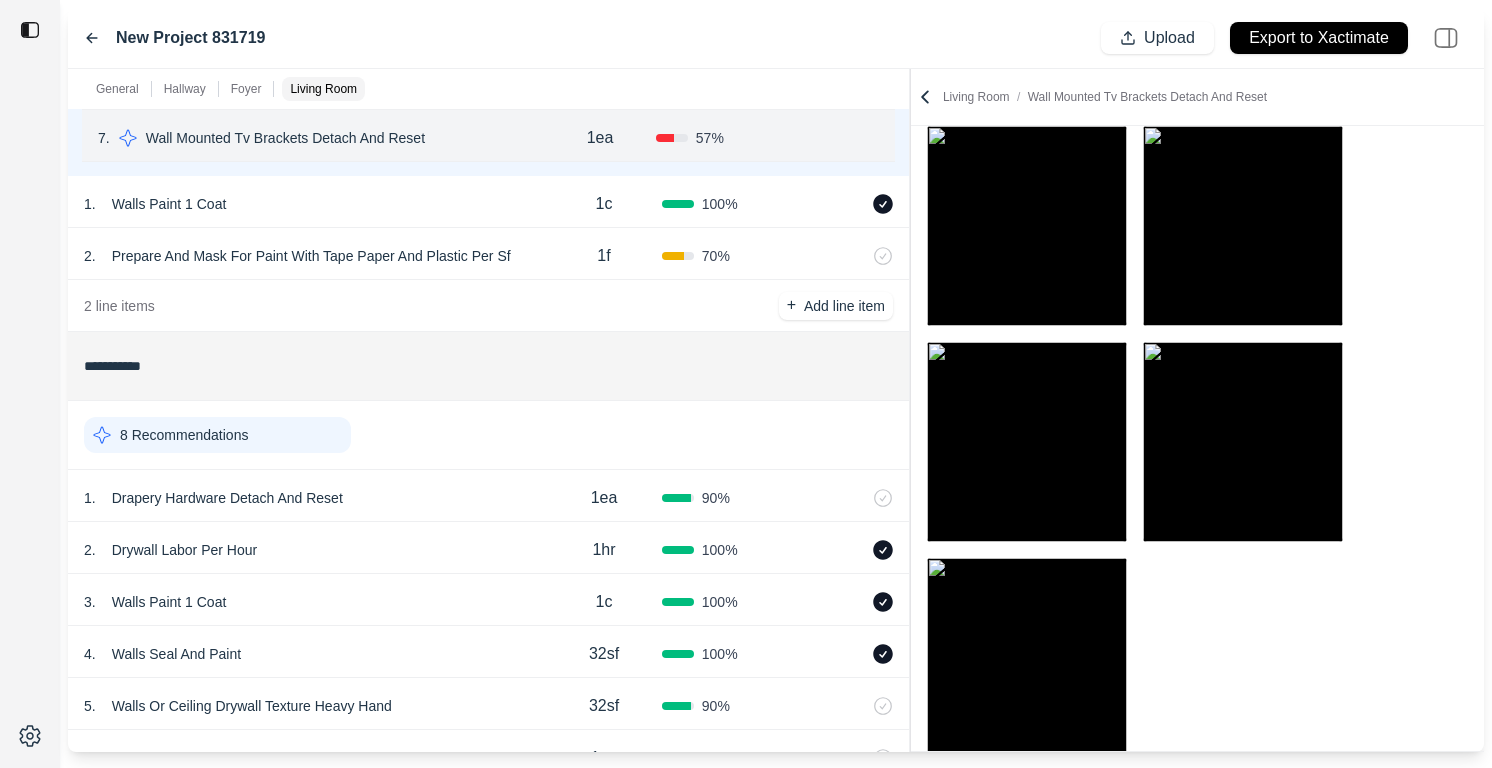 click on "8   Recommendations" at bounding box center [184, 435] 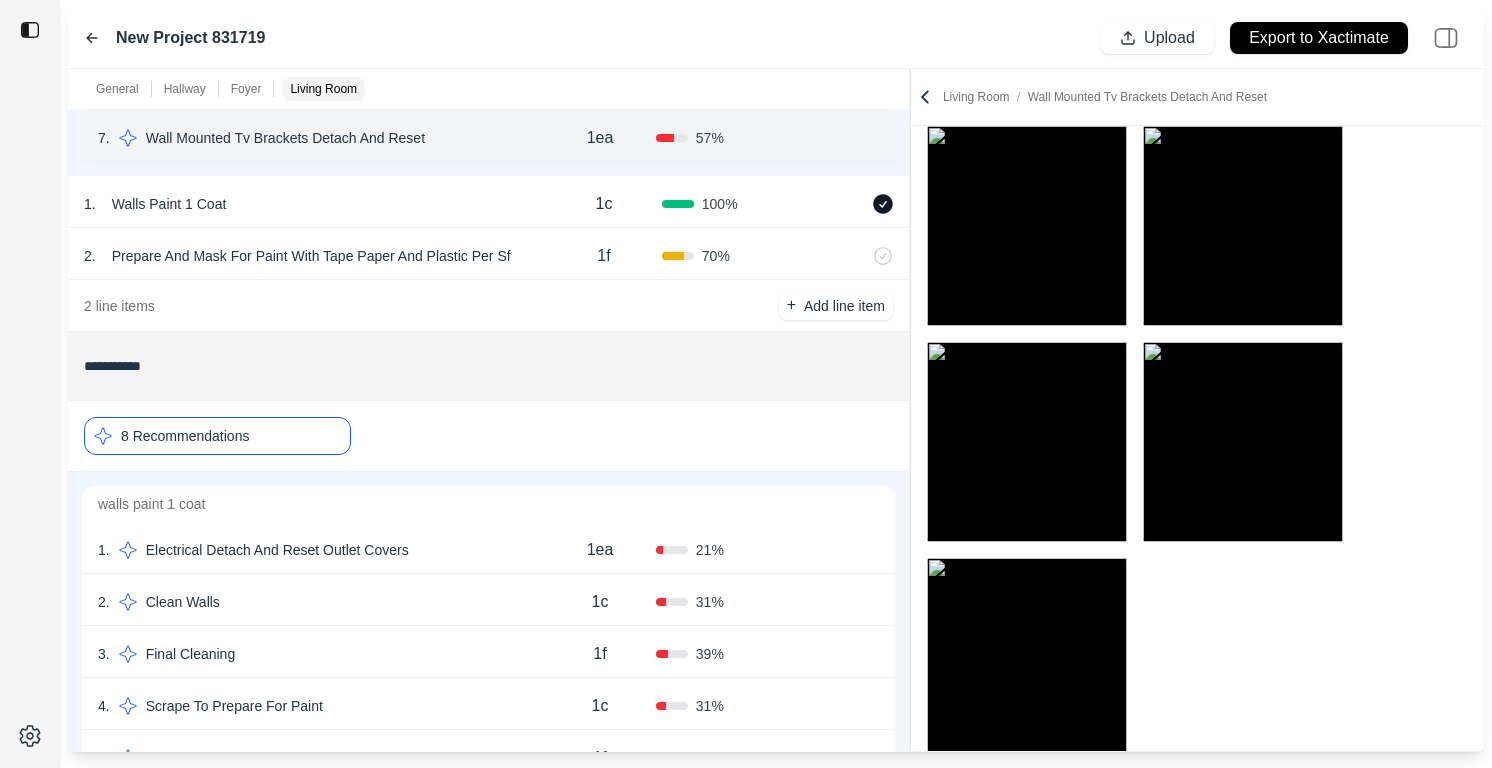 click on "1 . Electrical Detach And Reset Outlet Covers" at bounding box center [321, 550] 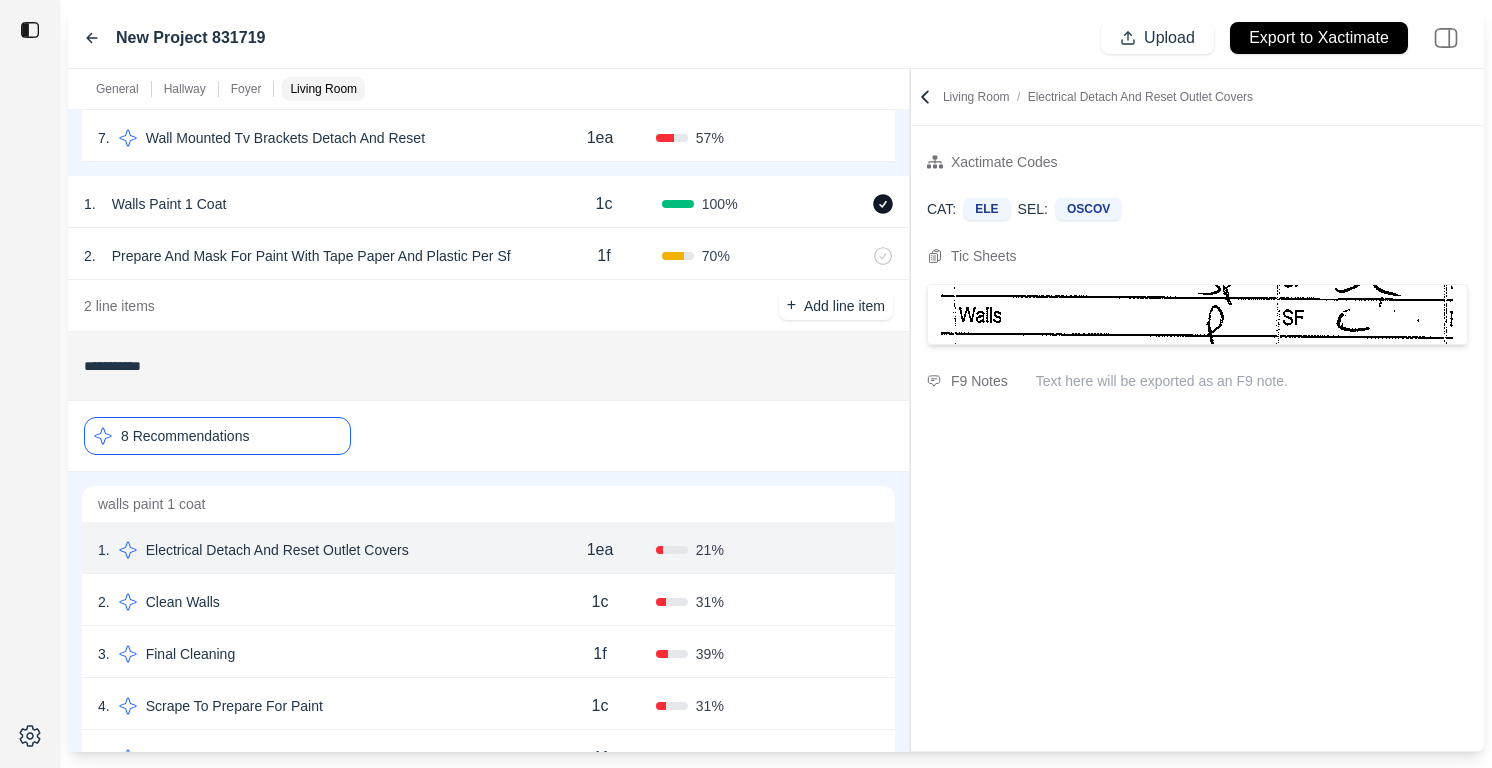scroll, scrollTop: 0, scrollLeft: 0, axis: both 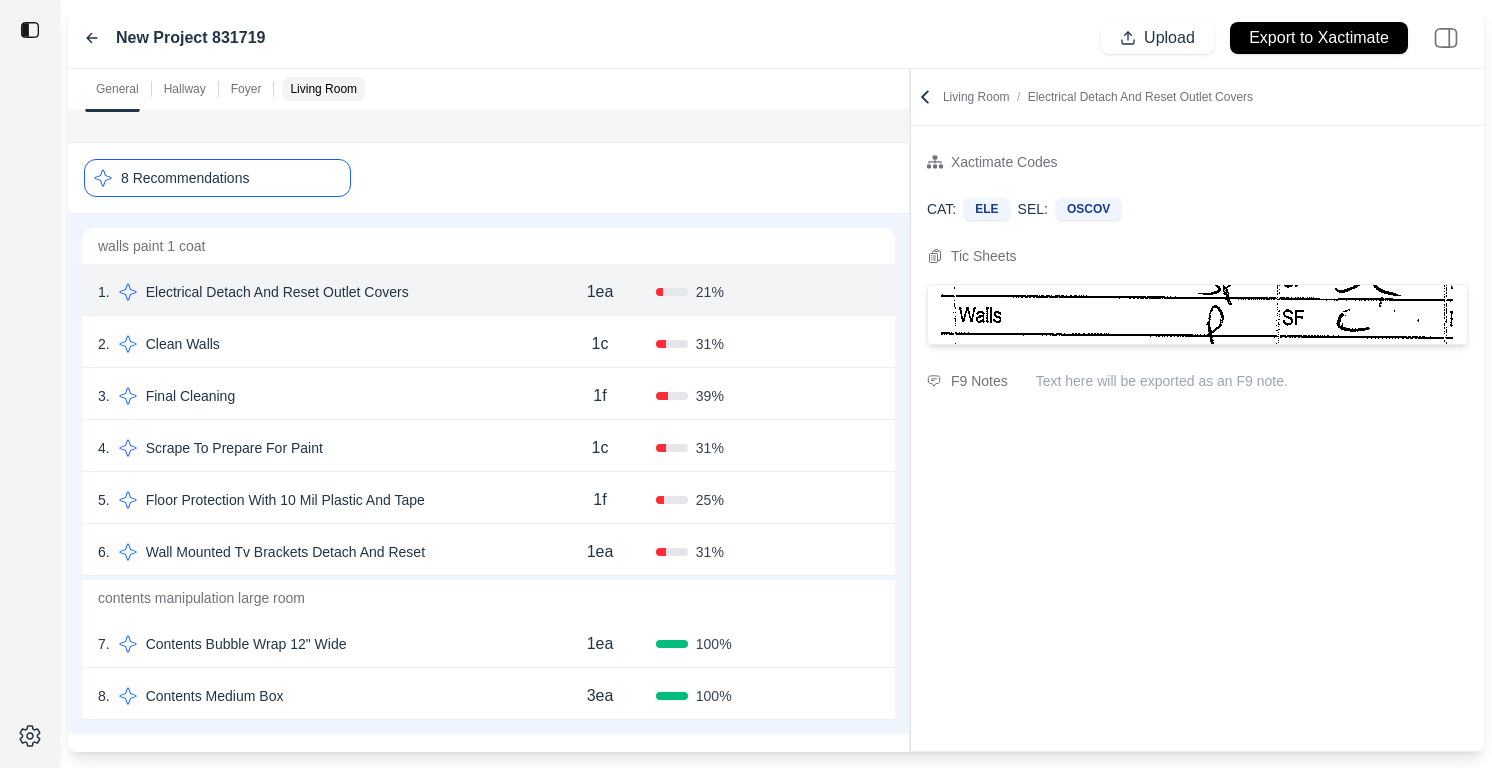 click on "3 . Final Cleaning" at bounding box center (321, 396) 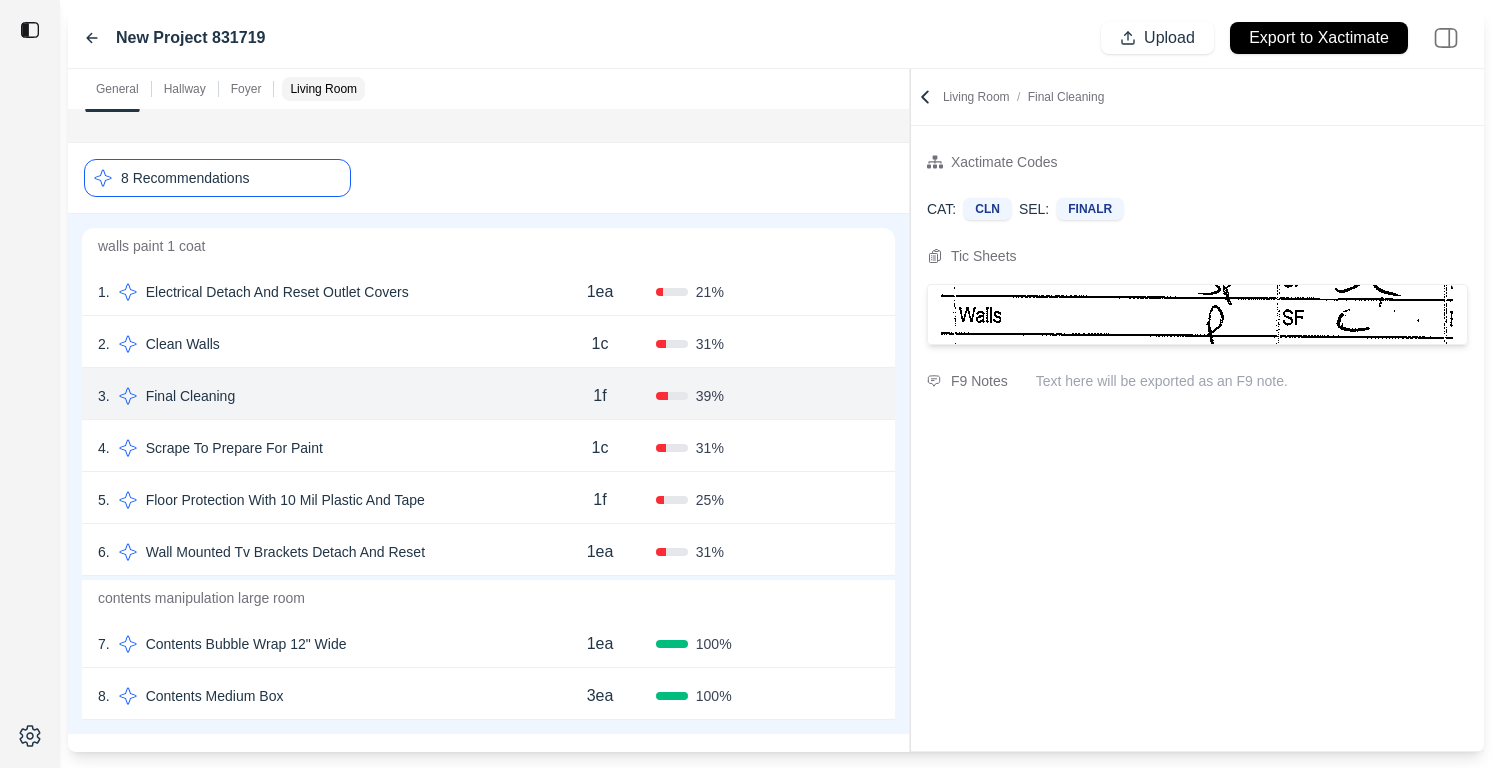 click on "5 . Floor Protection With 10 Mil Plastic And Tape" at bounding box center [321, 500] 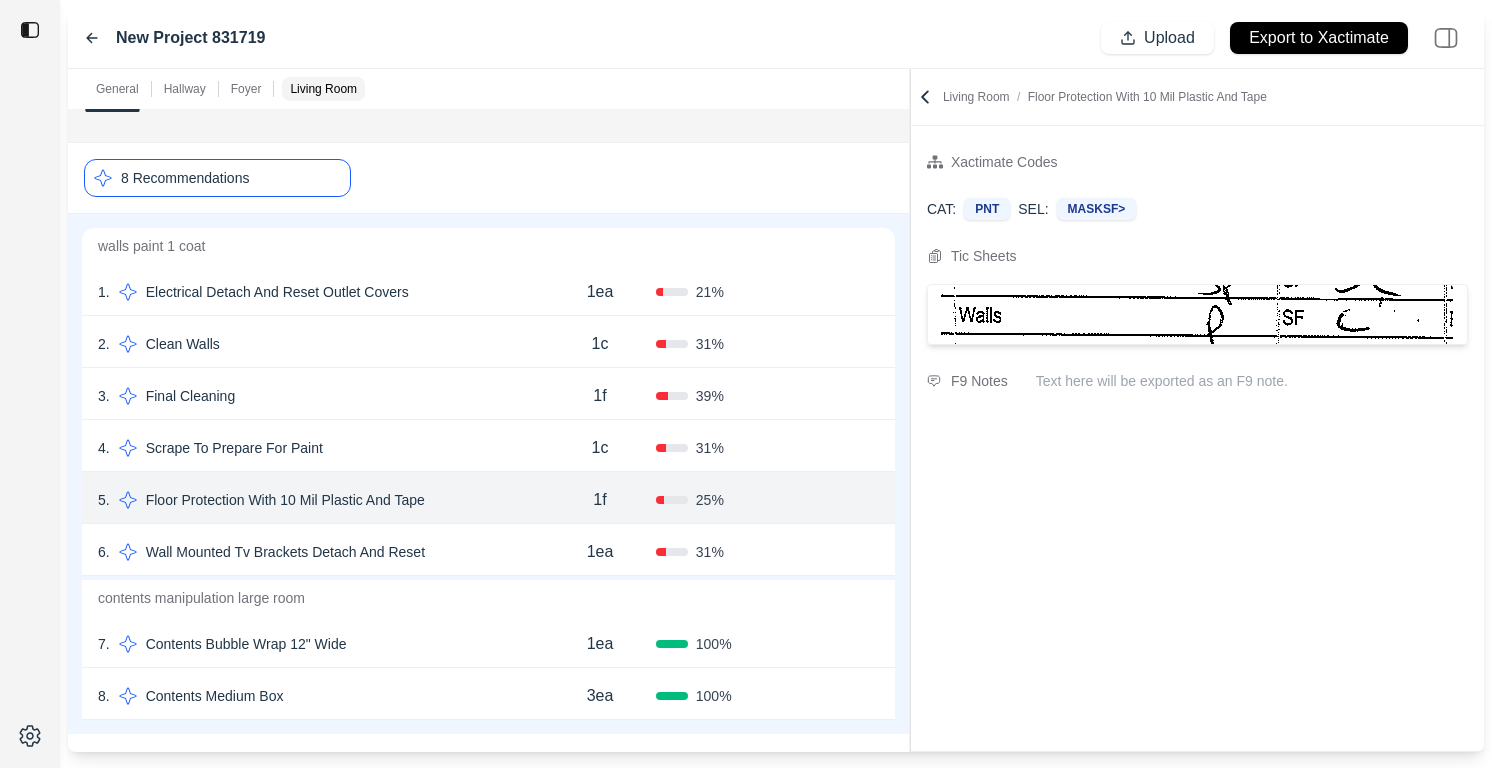 click on "walls paint 1 coat 1 . Electrical Detach And Reset Outlet Covers 1ea 21 % Confirm 2 . Clean Walls 1c 31 % Confirm 3 . Final Cleaning 1f 39 % Confirm 4 . Scrape To Prepare For Paint 1c 31 % Confirm 5 . Floor Protection With 10 Mil Plastic And Tape 1f 25 % Confirm 6 . Wall Mounted Tv Brackets Detach And Reset 1ea 31 % Confirm" at bounding box center [488, 402] 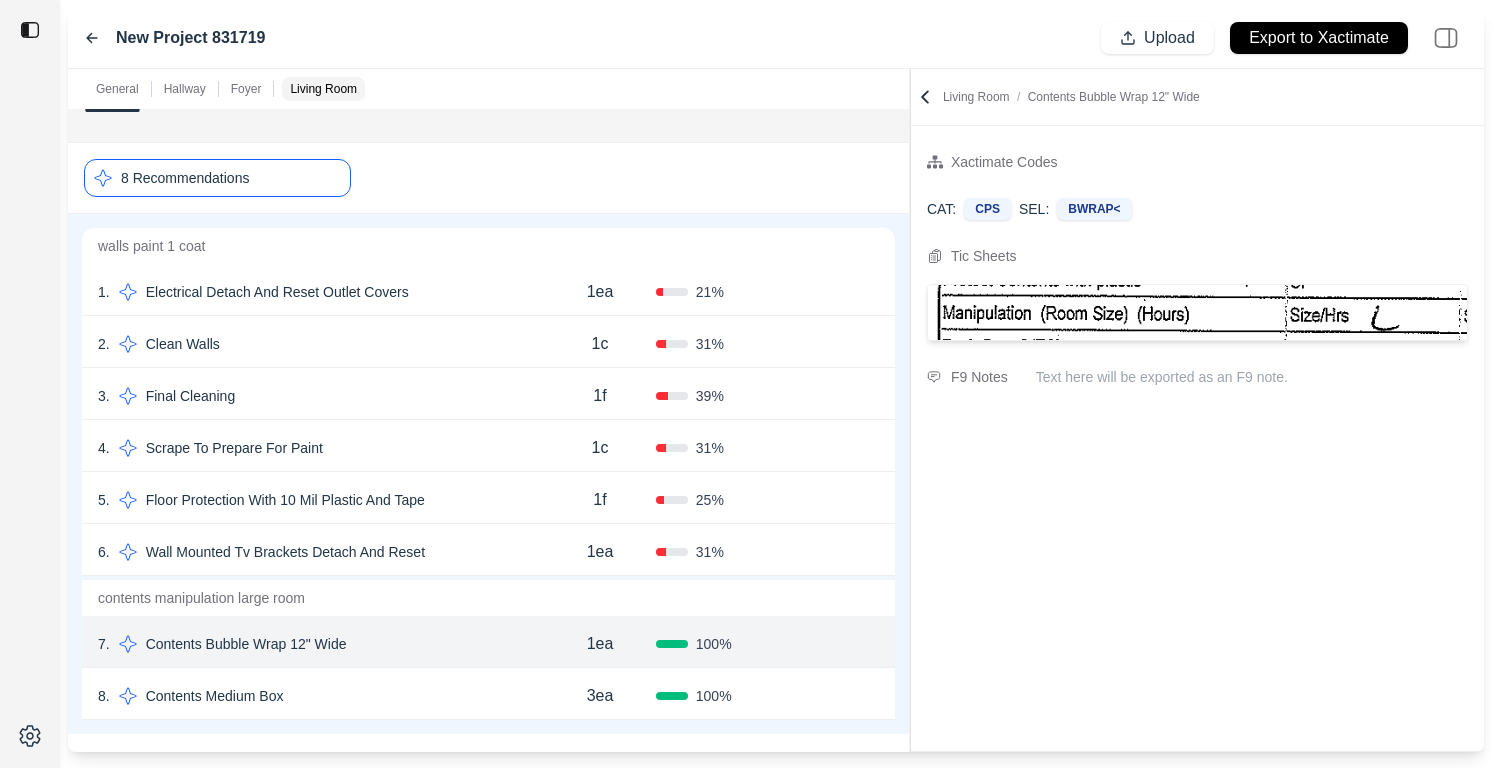 click on "8 . Contents Medium Box" at bounding box center [321, 696] 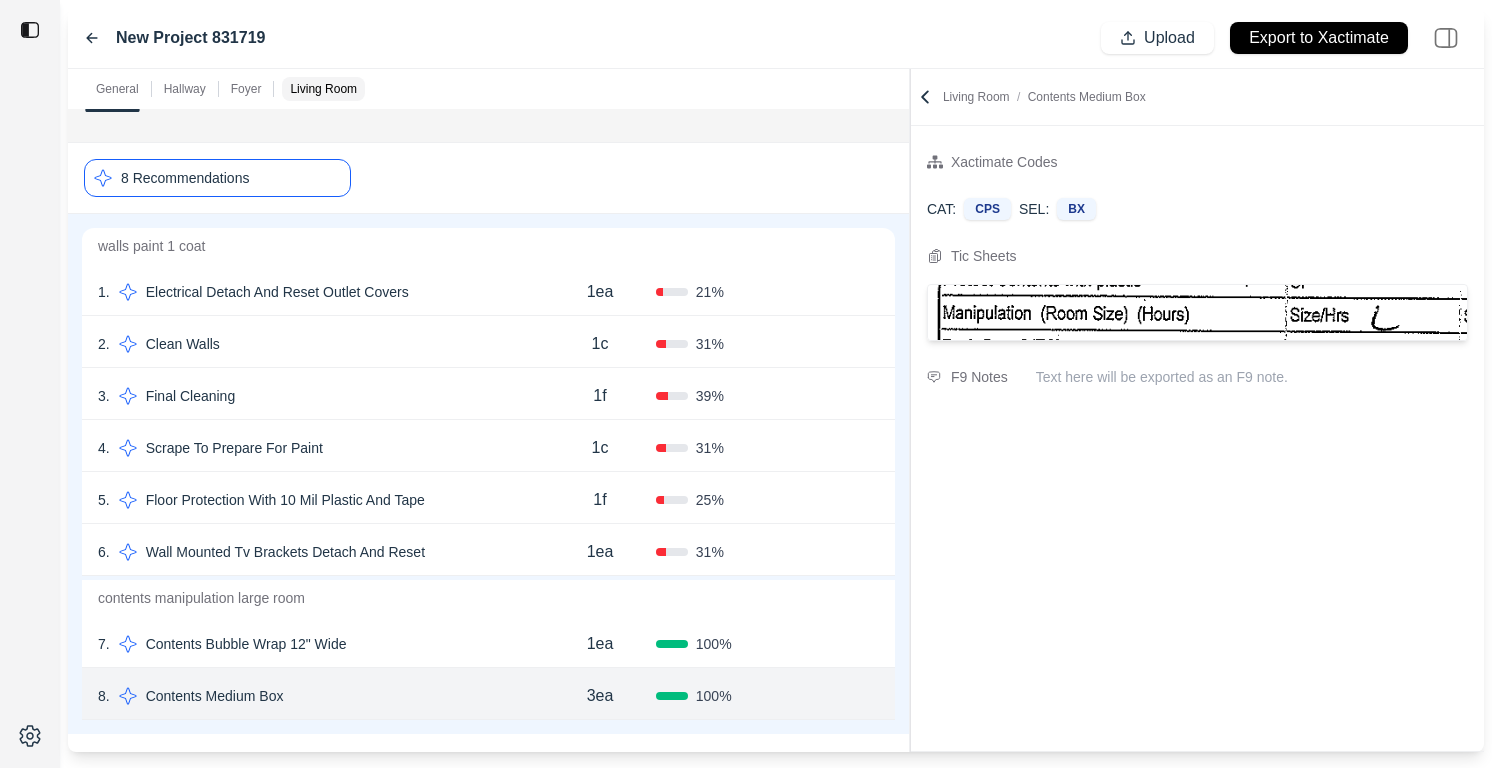 click on "6 . Wall Mounted Tv Brackets Detach And Reset" at bounding box center [321, 552] 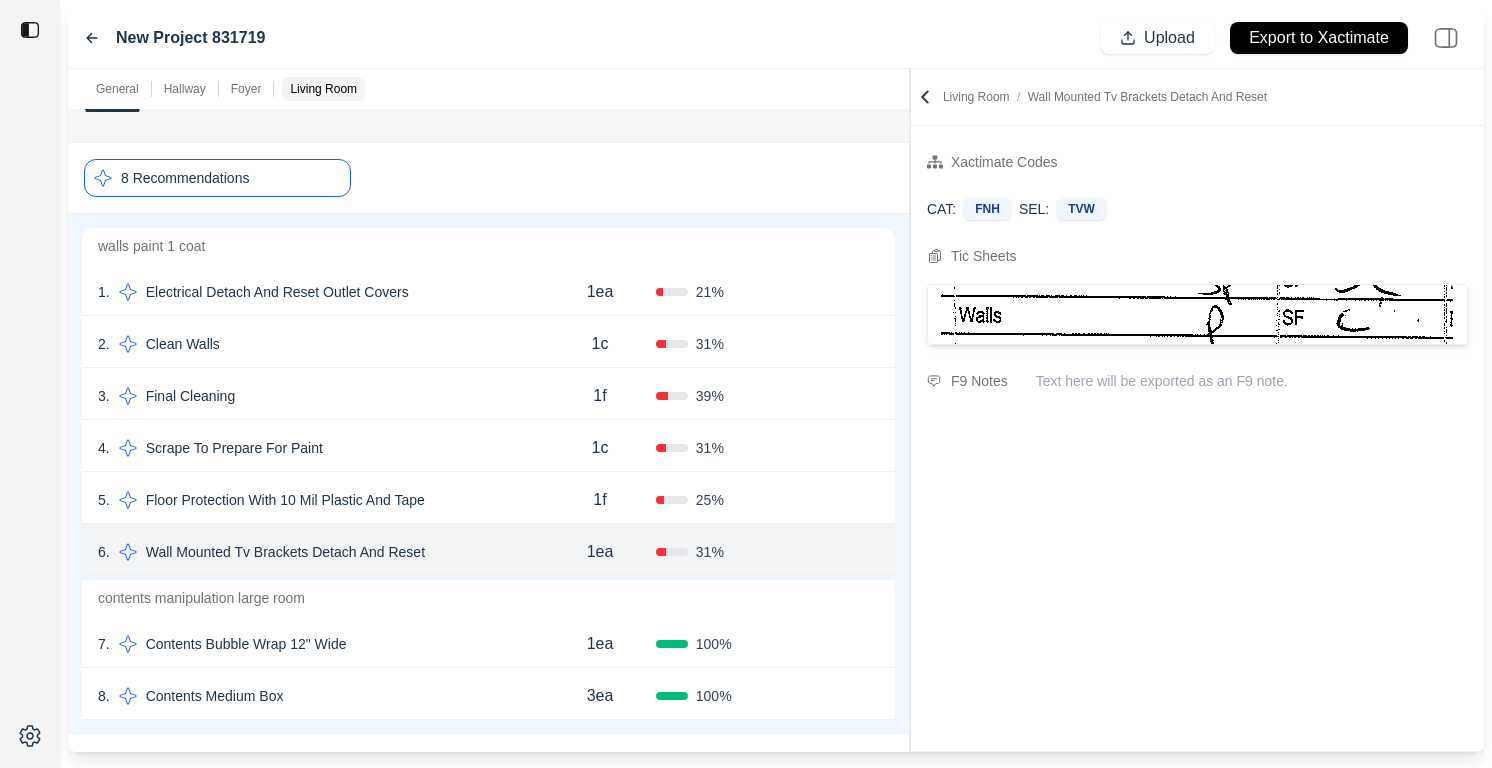click on "5 . Floor Protection With 10 Mil Plastic And Tape" at bounding box center (321, 500) 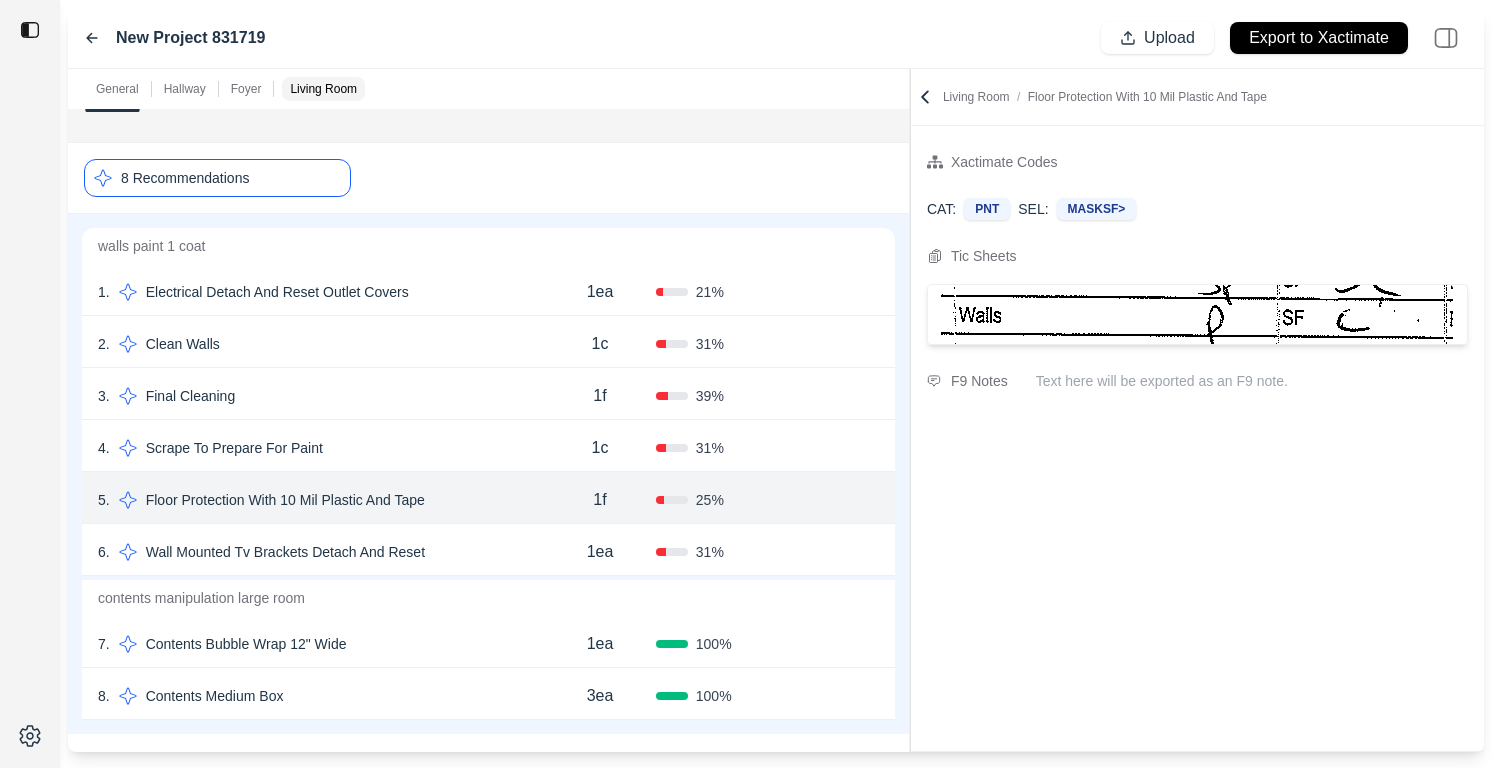 click on "4 . Scrape To Prepare For Paint" at bounding box center (321, 448) 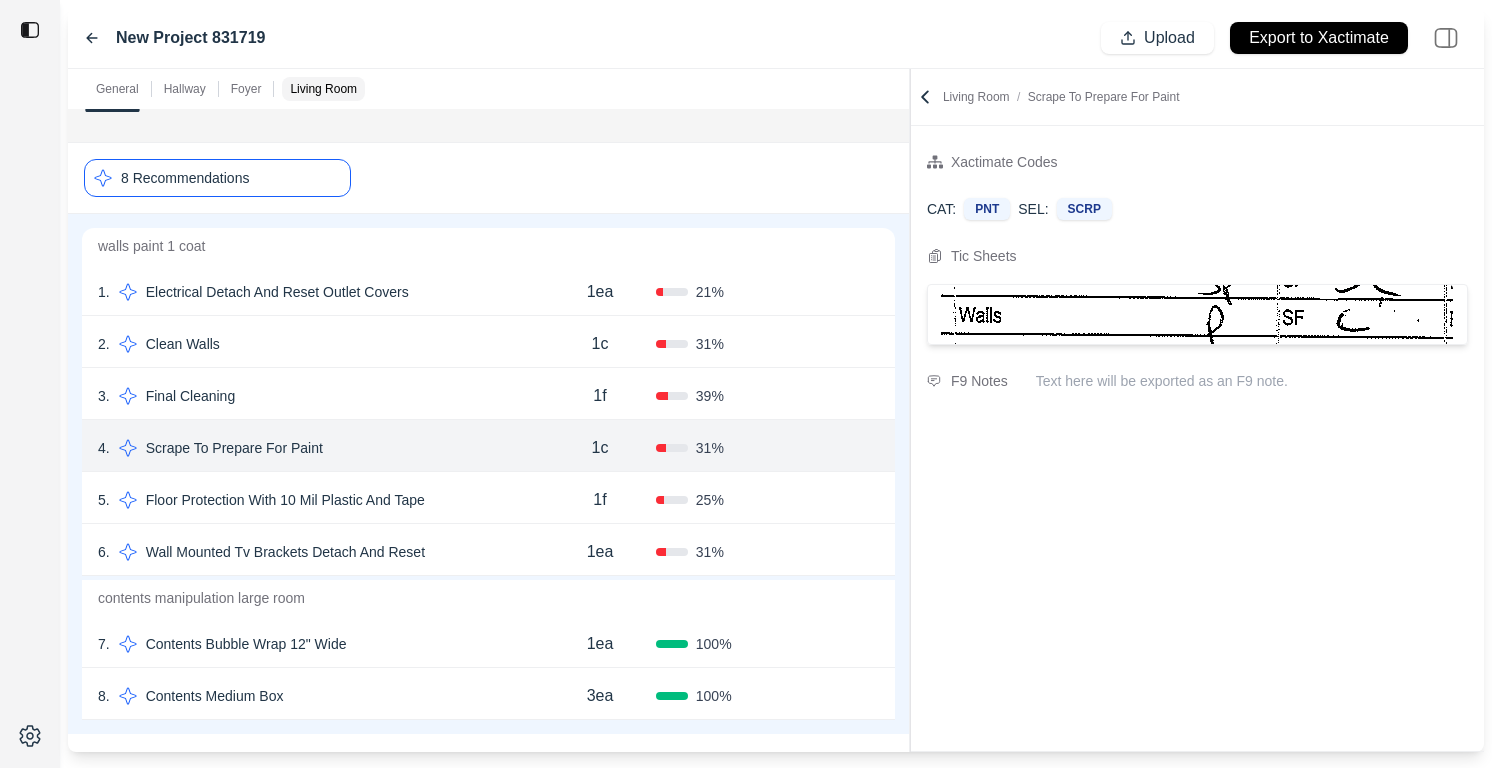 click on "3 . Final Cleaning" at bounding box center (321, 396) 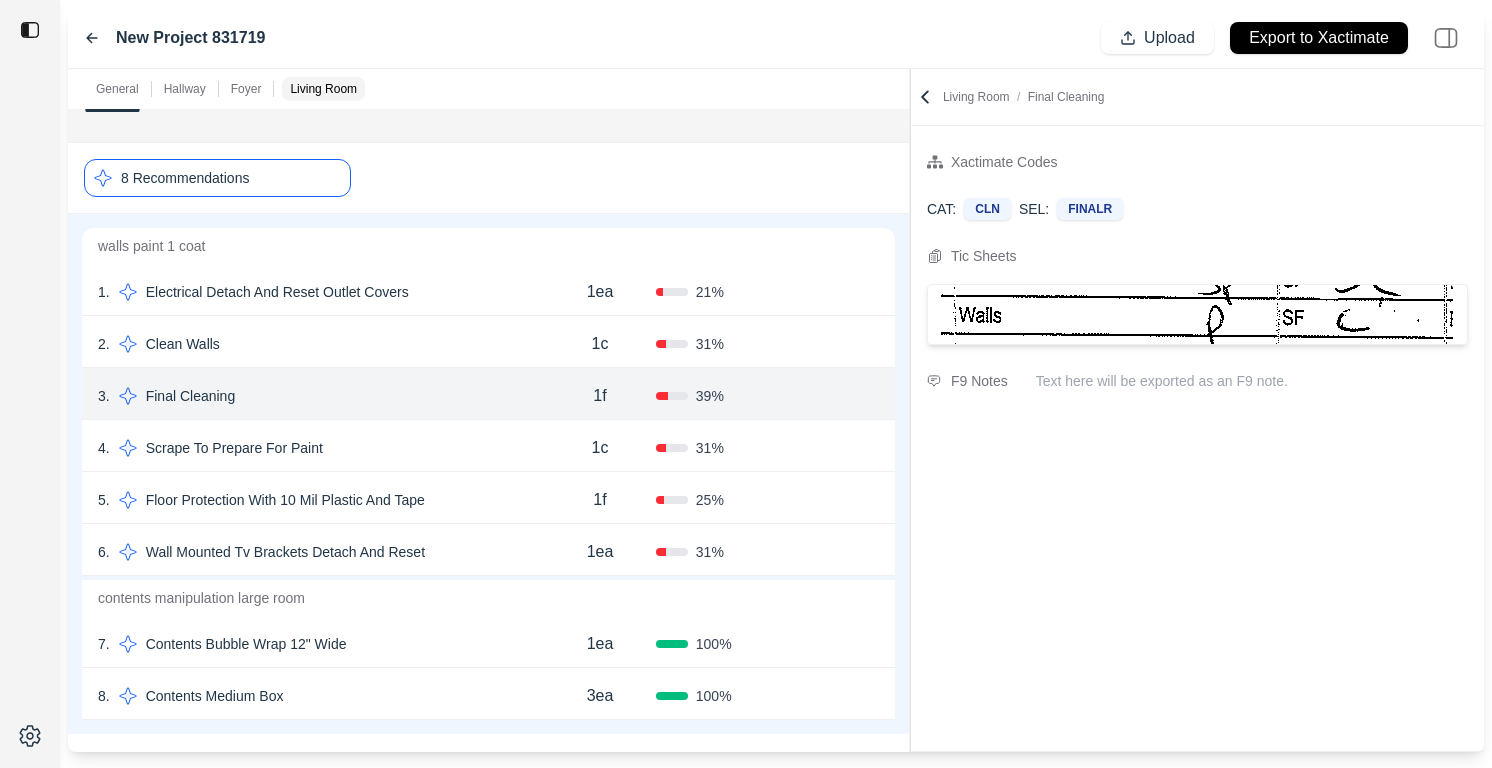 click on "3 . Final Cleaning" at bounding box center (321, 396) 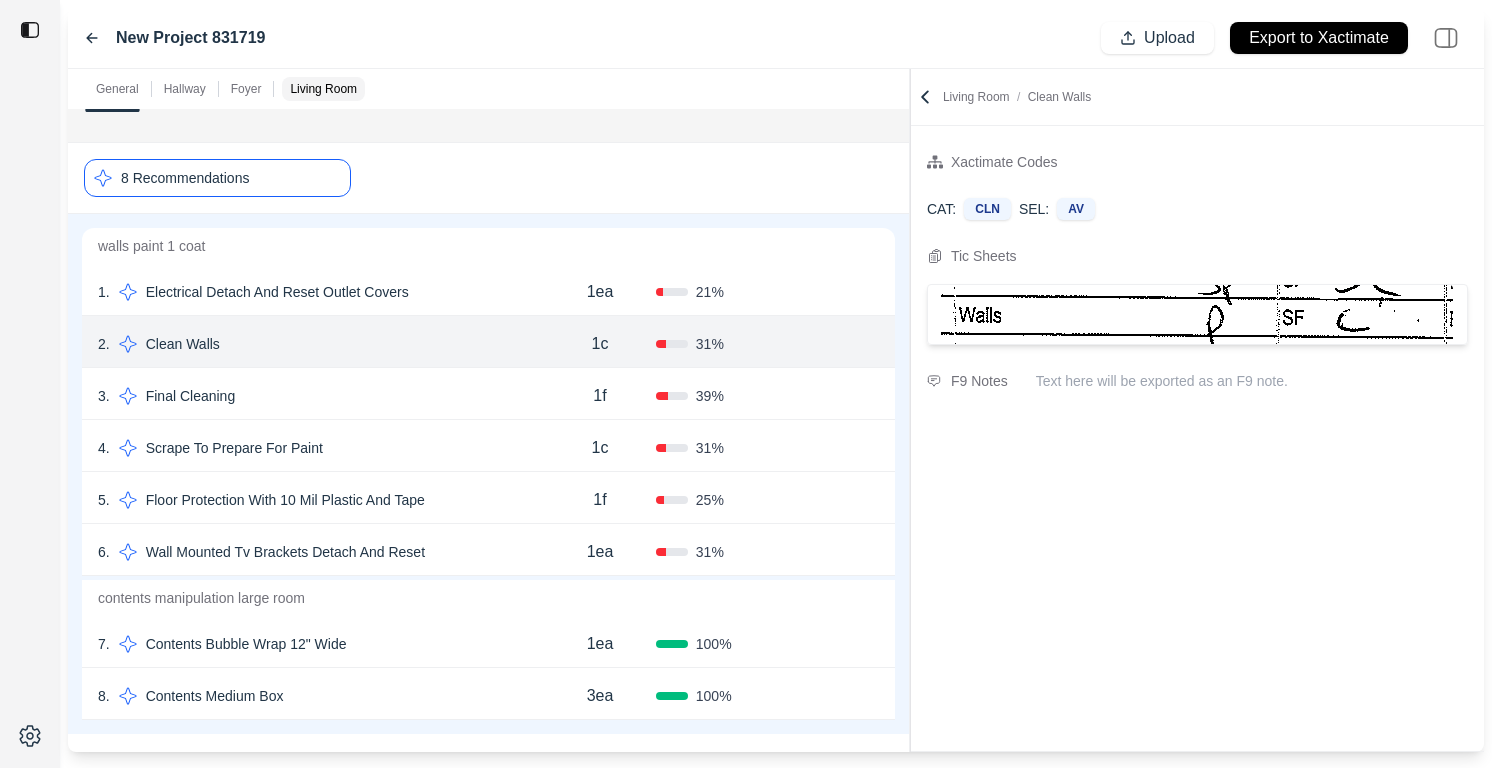 click on "1 . Electrical Detach And Reset Outlet Covers" at bounding box center [321, 292] 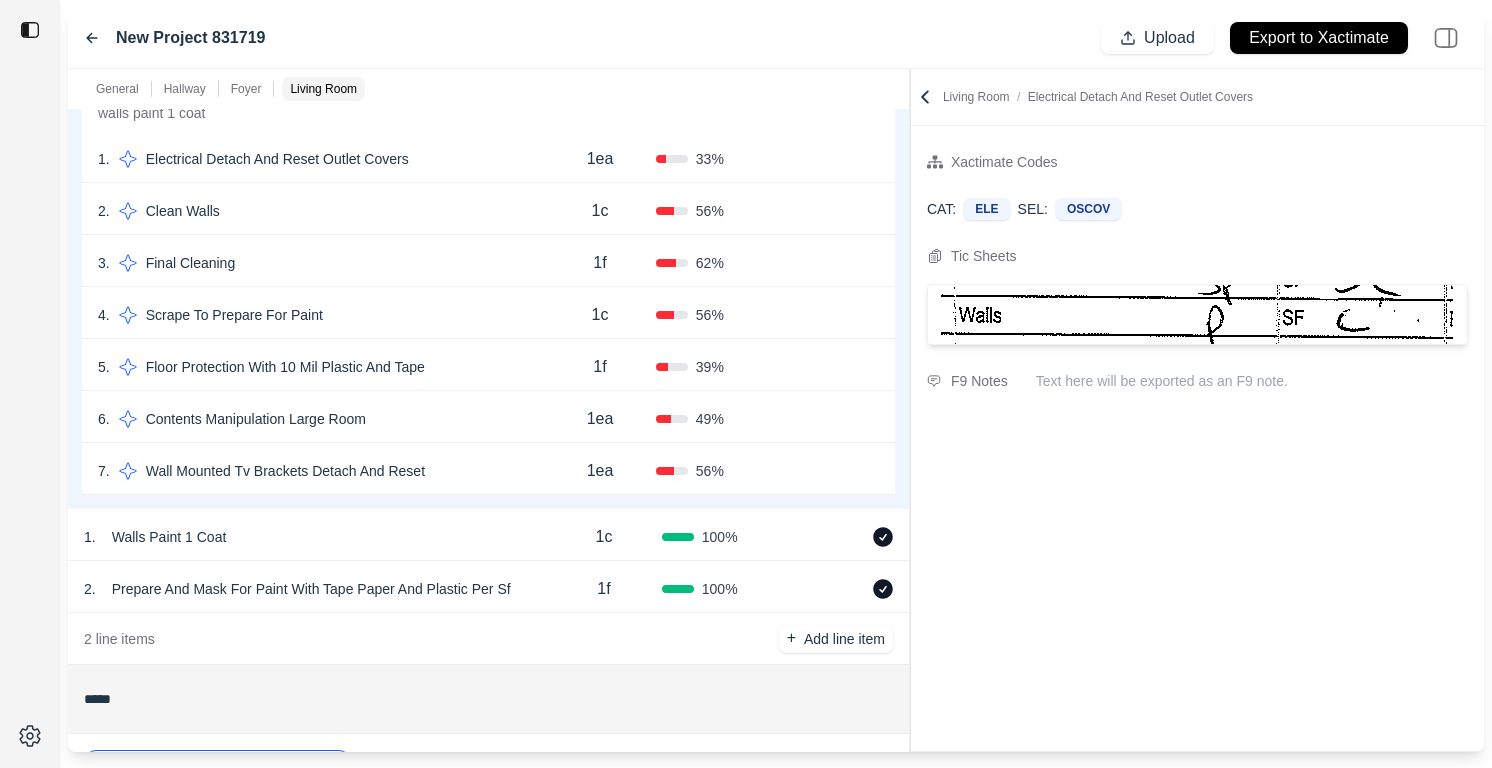scroll, scrollTop: 0, scrollLeft: 0, axis: both 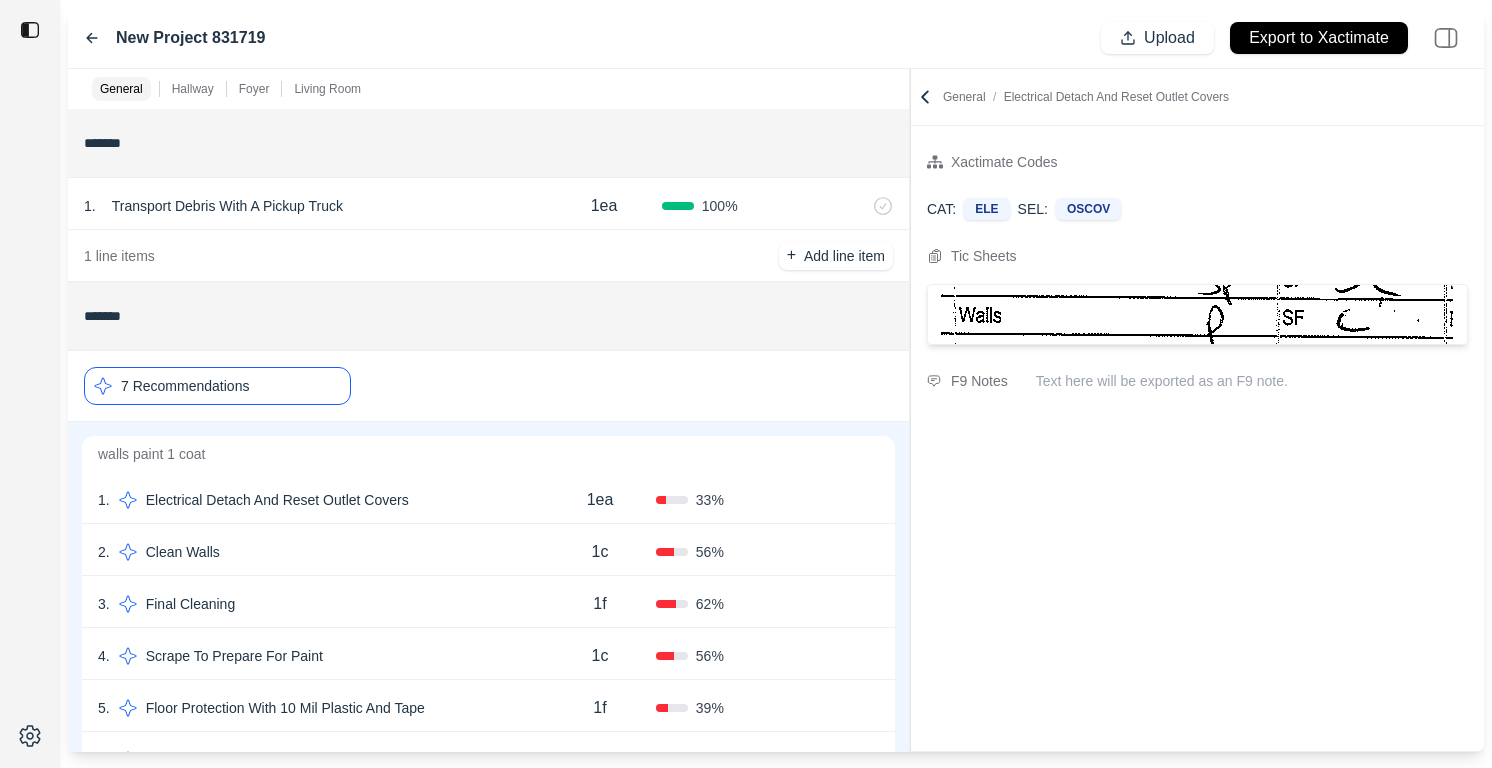 click on "7   Recommendations" at bounding box center (185, 386) 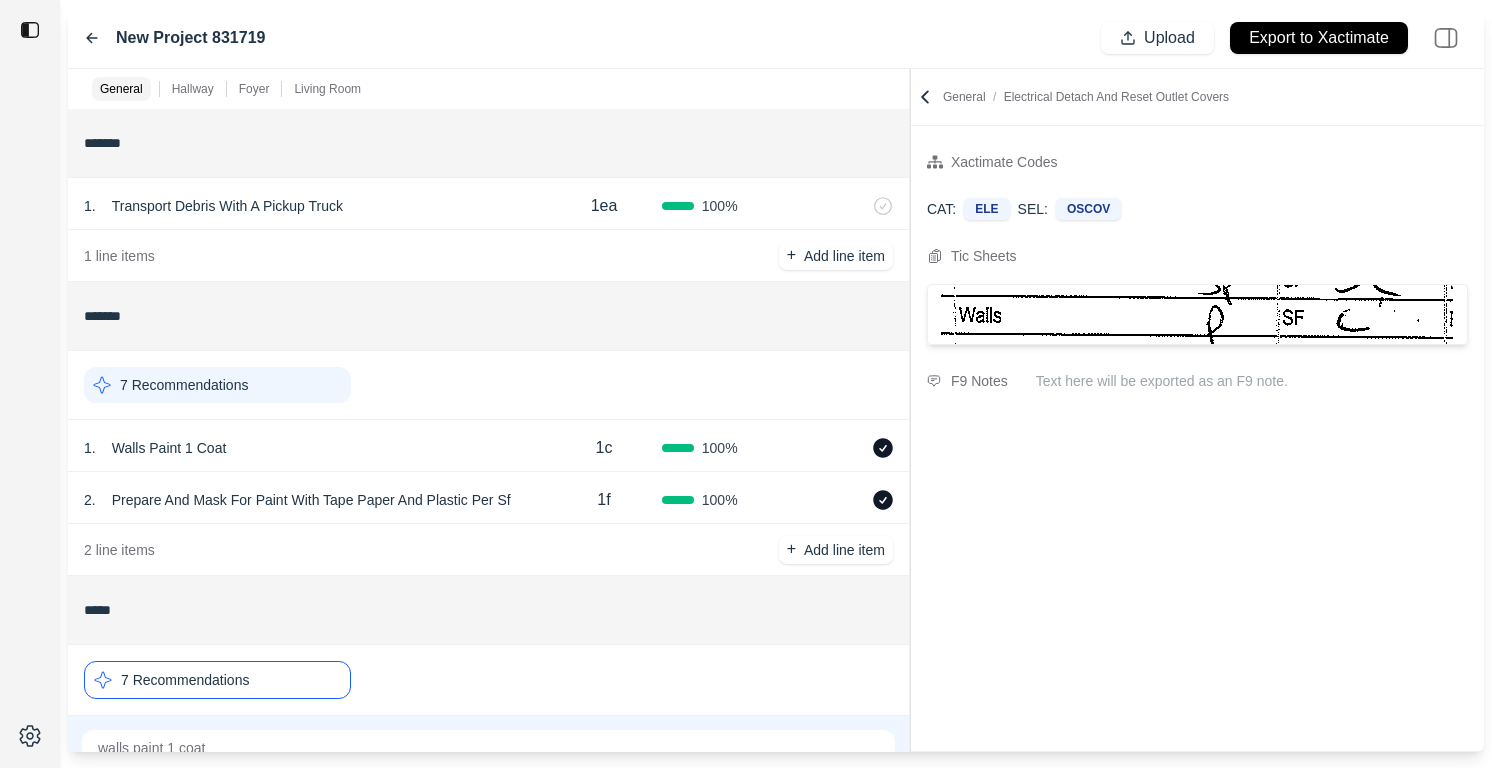 click 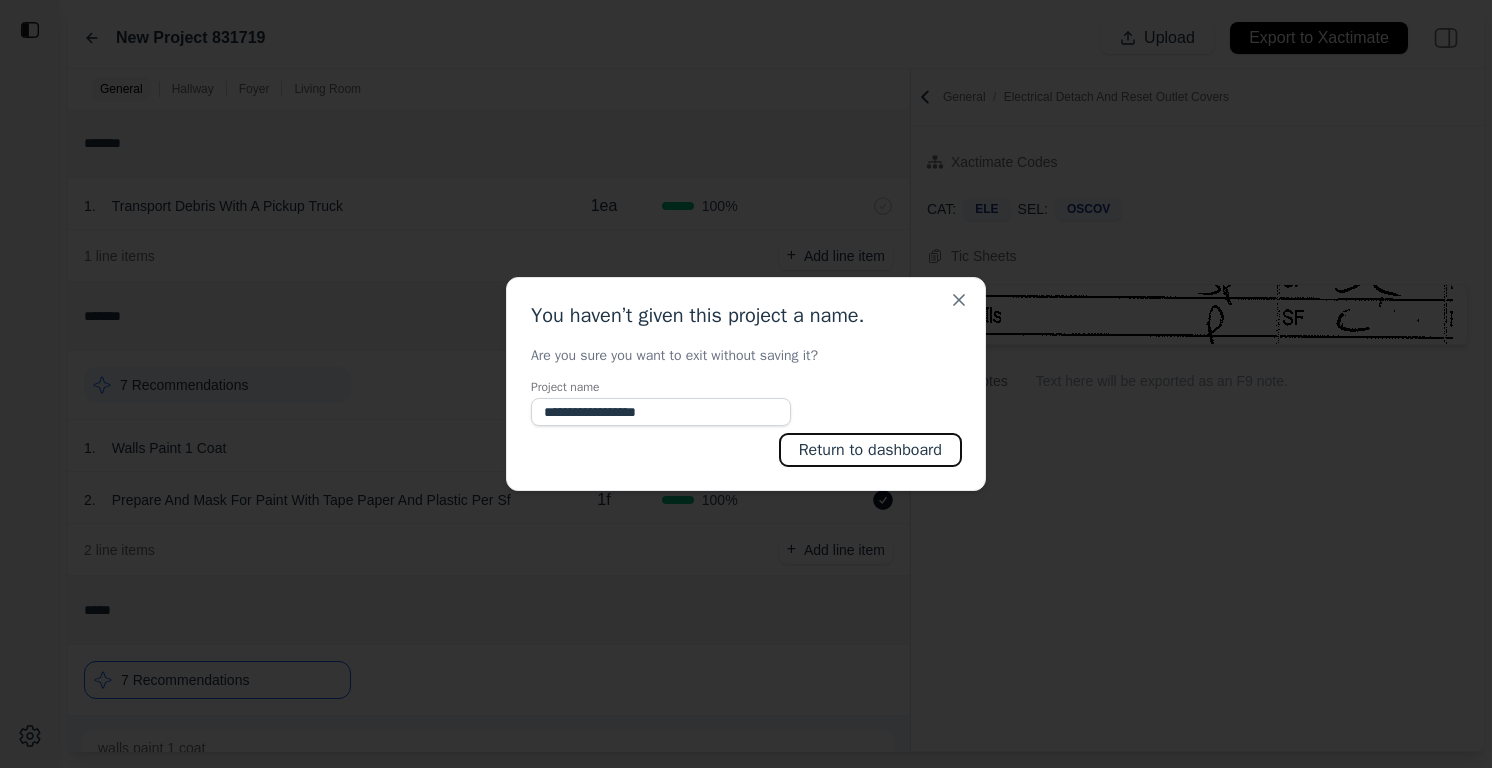 click on "Return to dashboard" at bounding box center (871, 450) 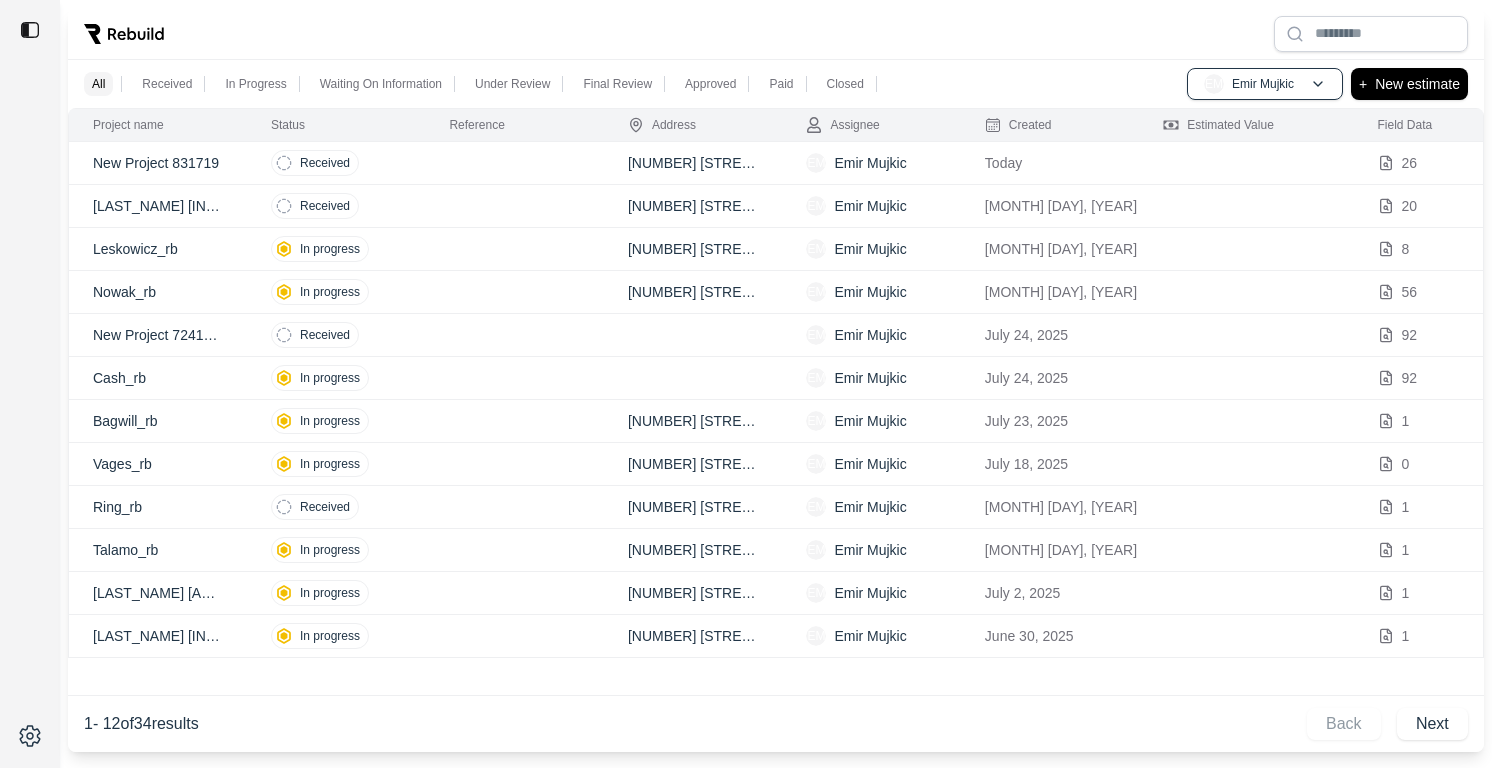 click at bounding box center (514, 163) 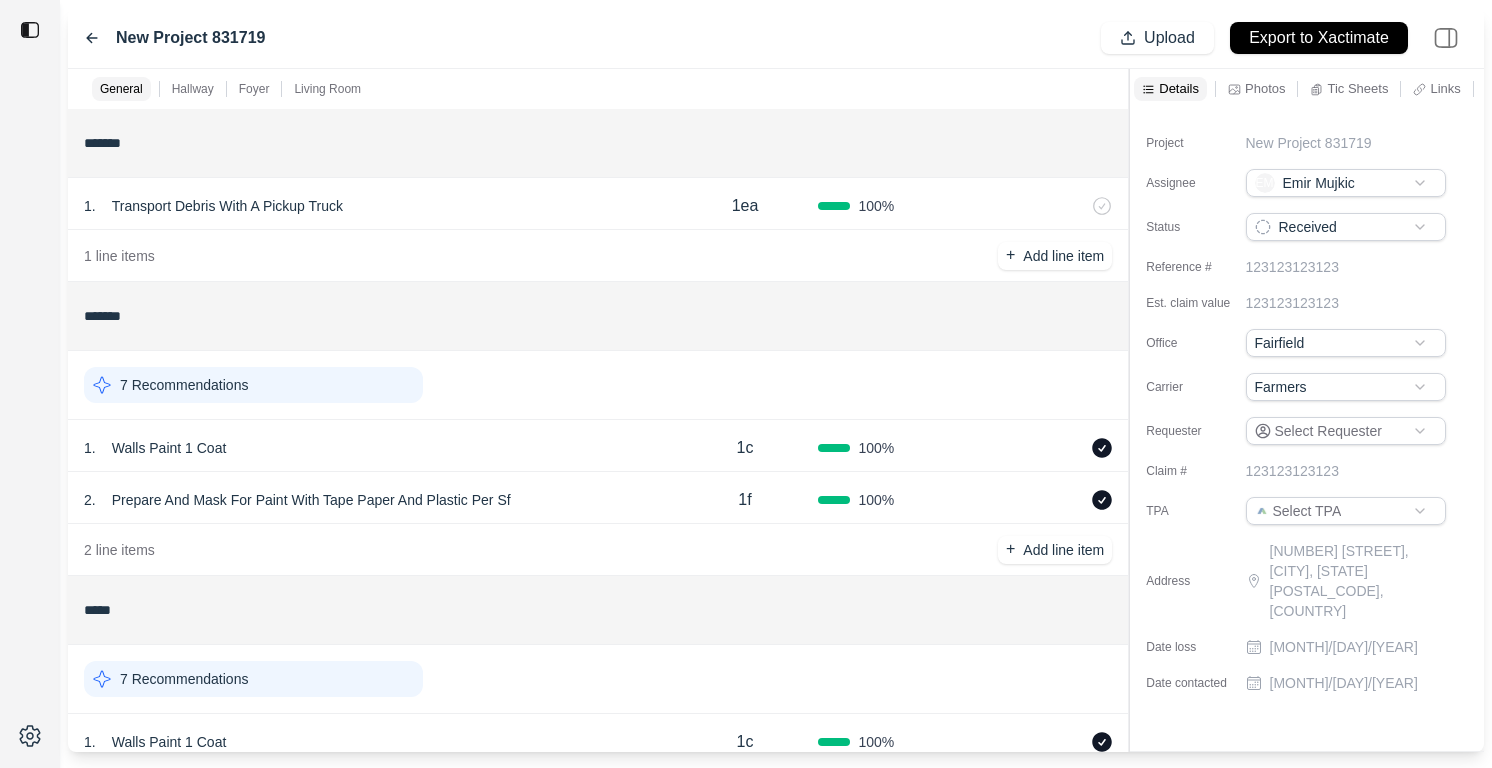 click on "7   Recommendations" at bounding box center (253, 385) 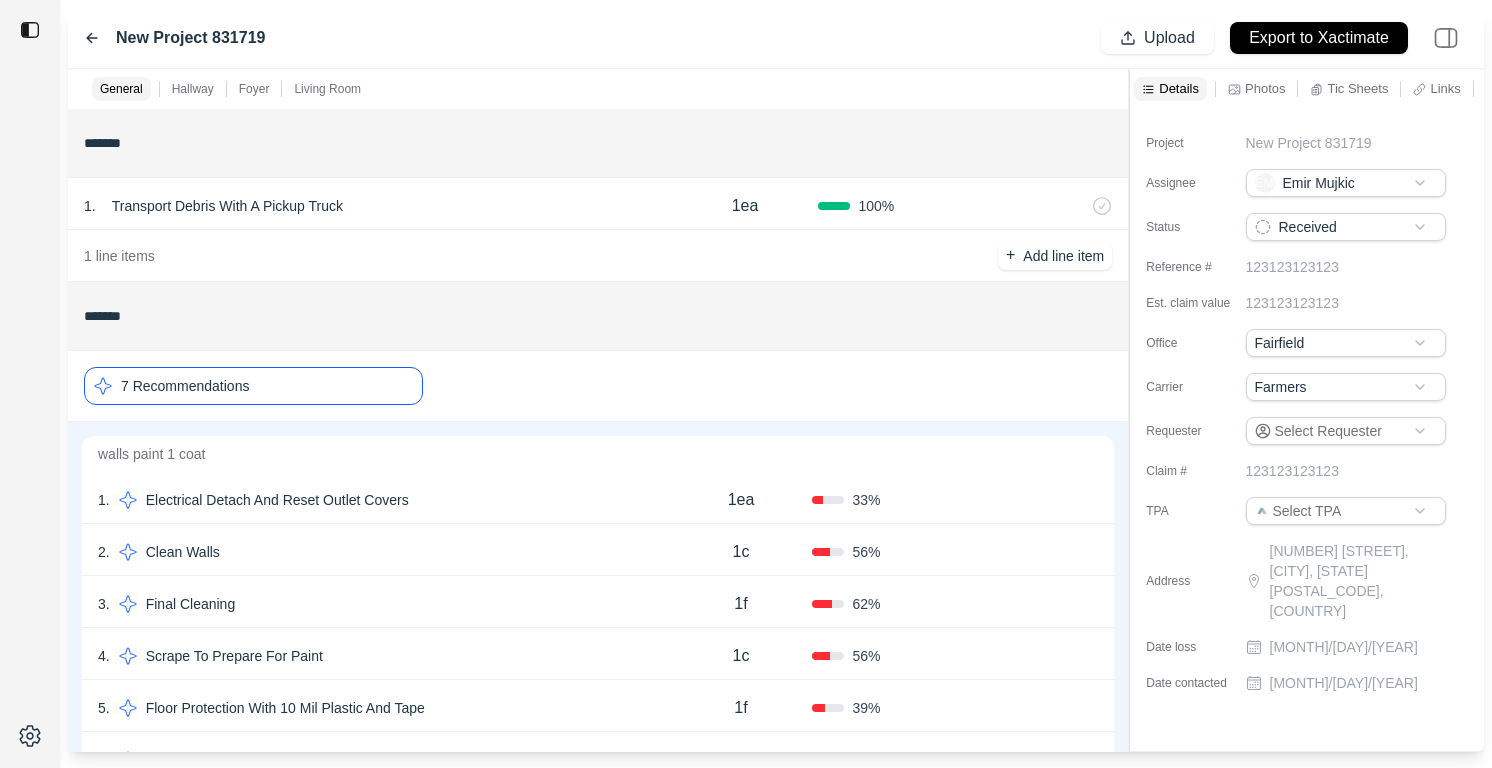 click on "1 . Electrical Detach And Reset Outlet Covers" at bounding box center (384, 500) 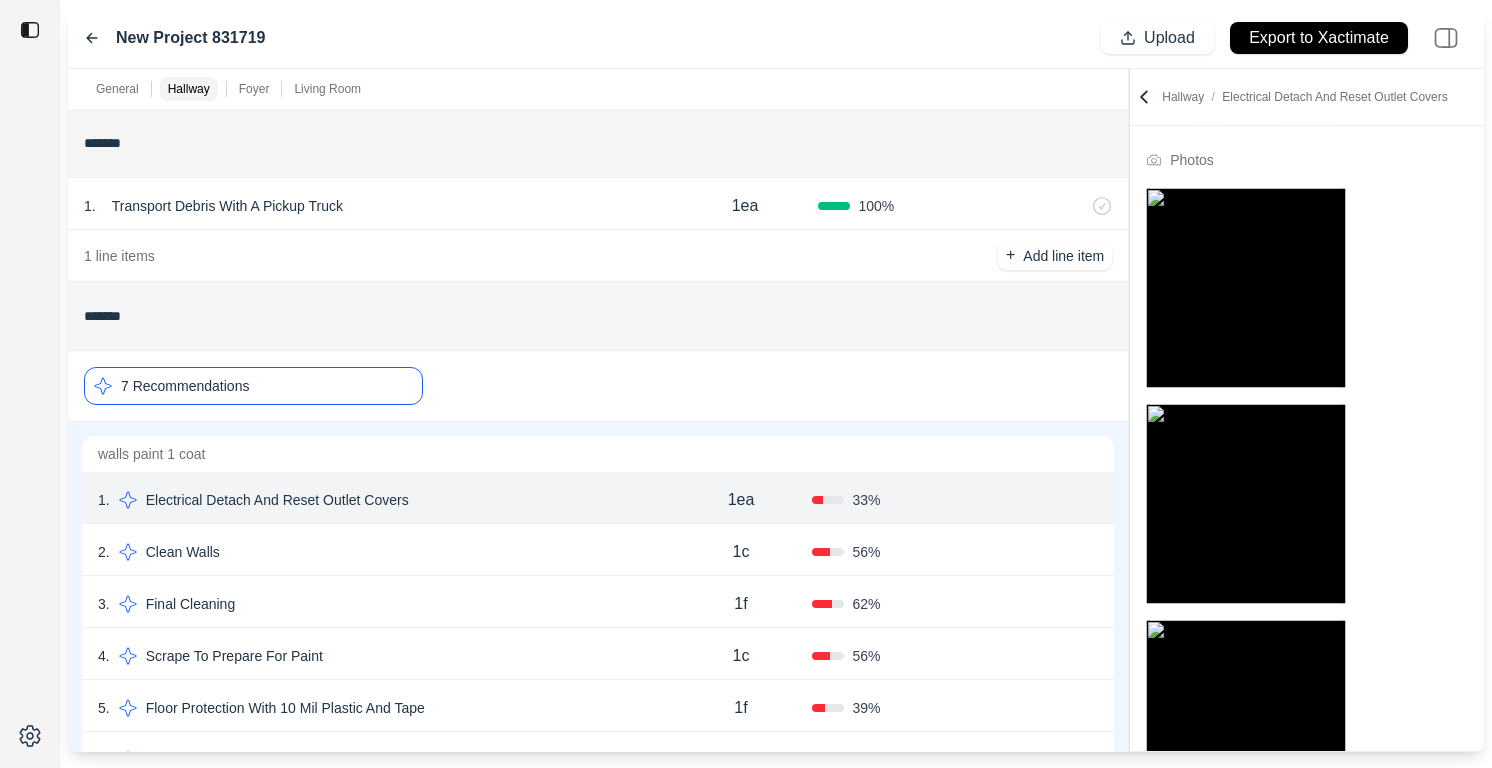scroll, scrollTop: 158, scrollLeft: 0, axis: vertical 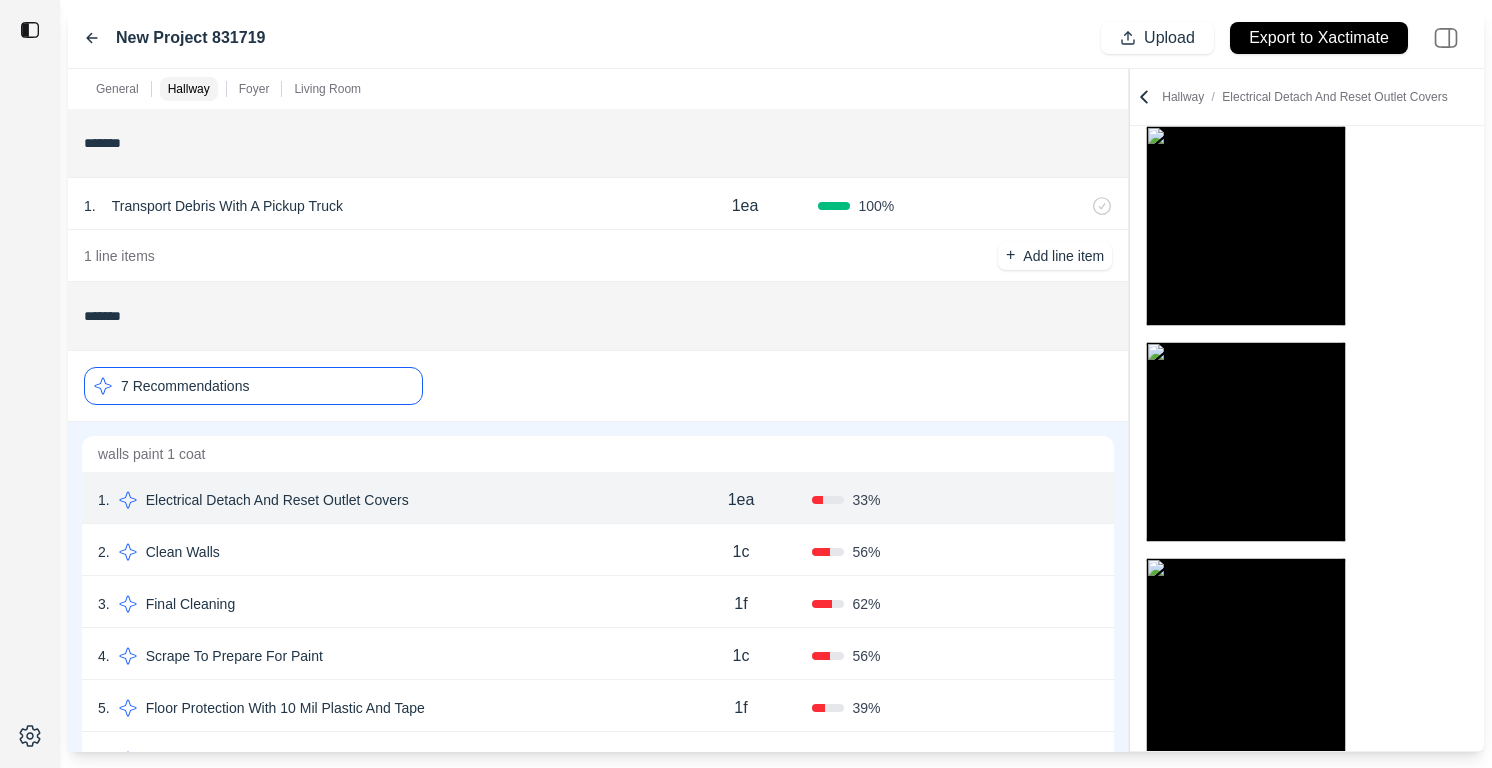 click on "3 . Final Cleaning 1f 62 % Confirm" at bounding box center [598, 602] 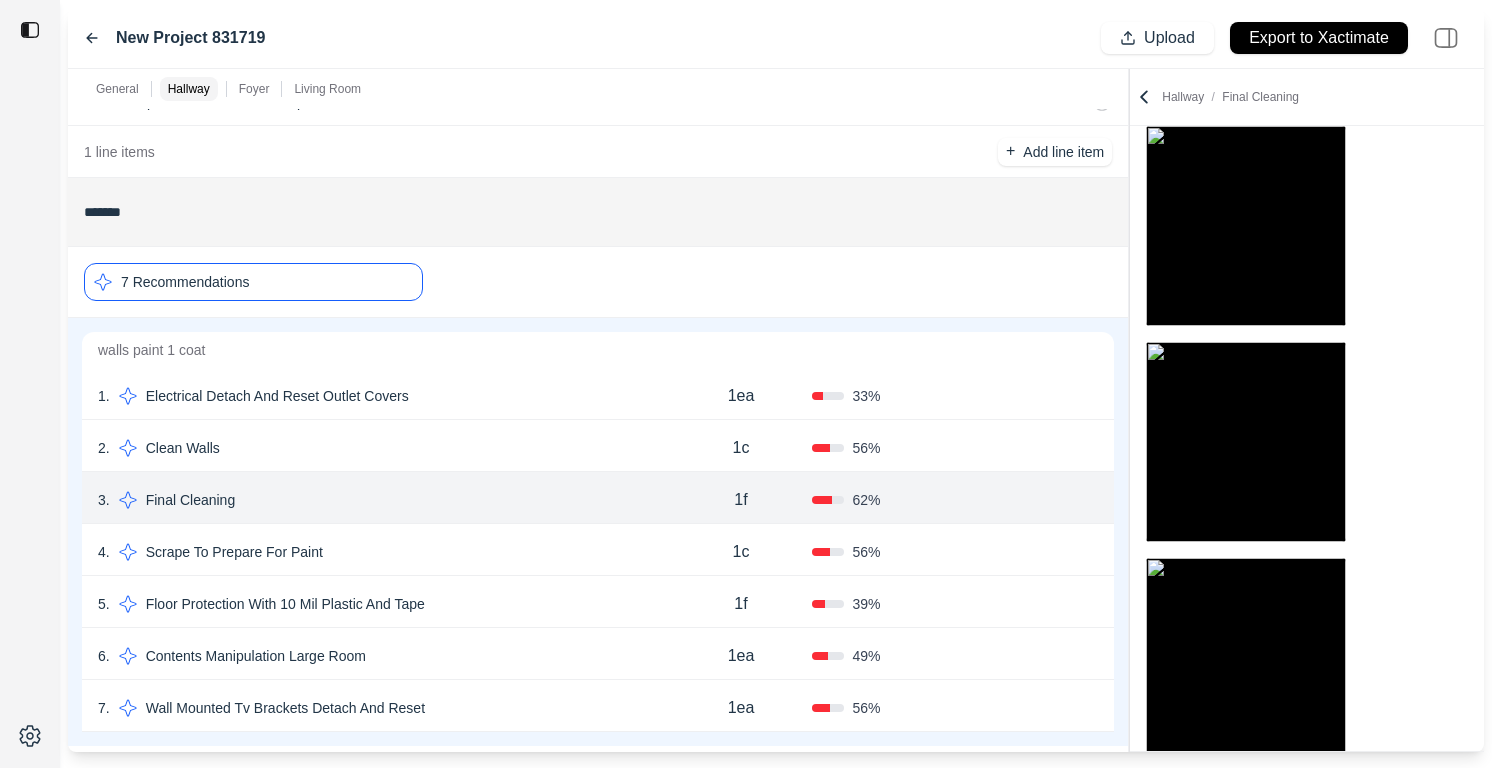 scroll, scrollTop: 156, scrollLeft: 0, axis: vertical 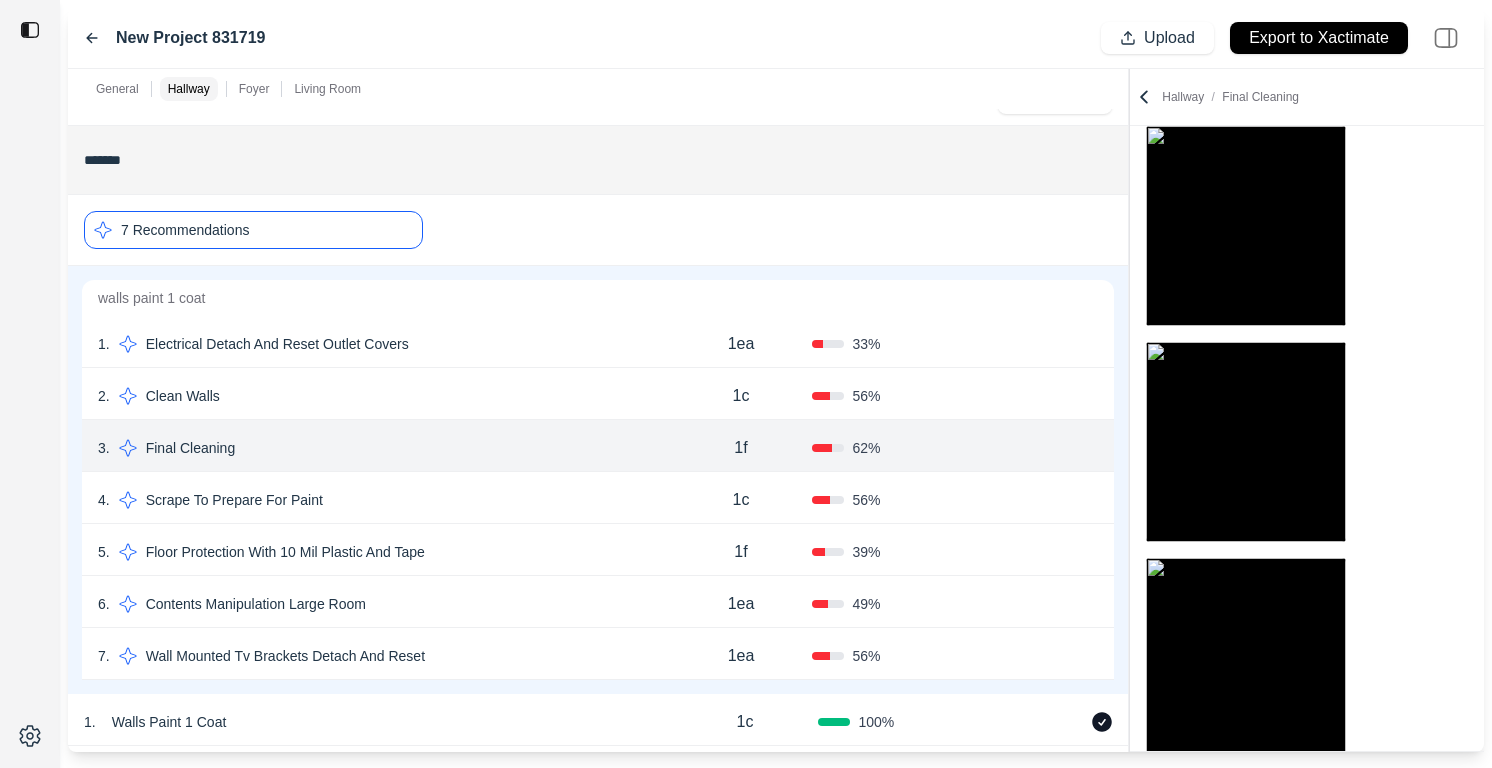 click on "4 . Scrape To Prepare For Paint" at bounding box center [384, 500] 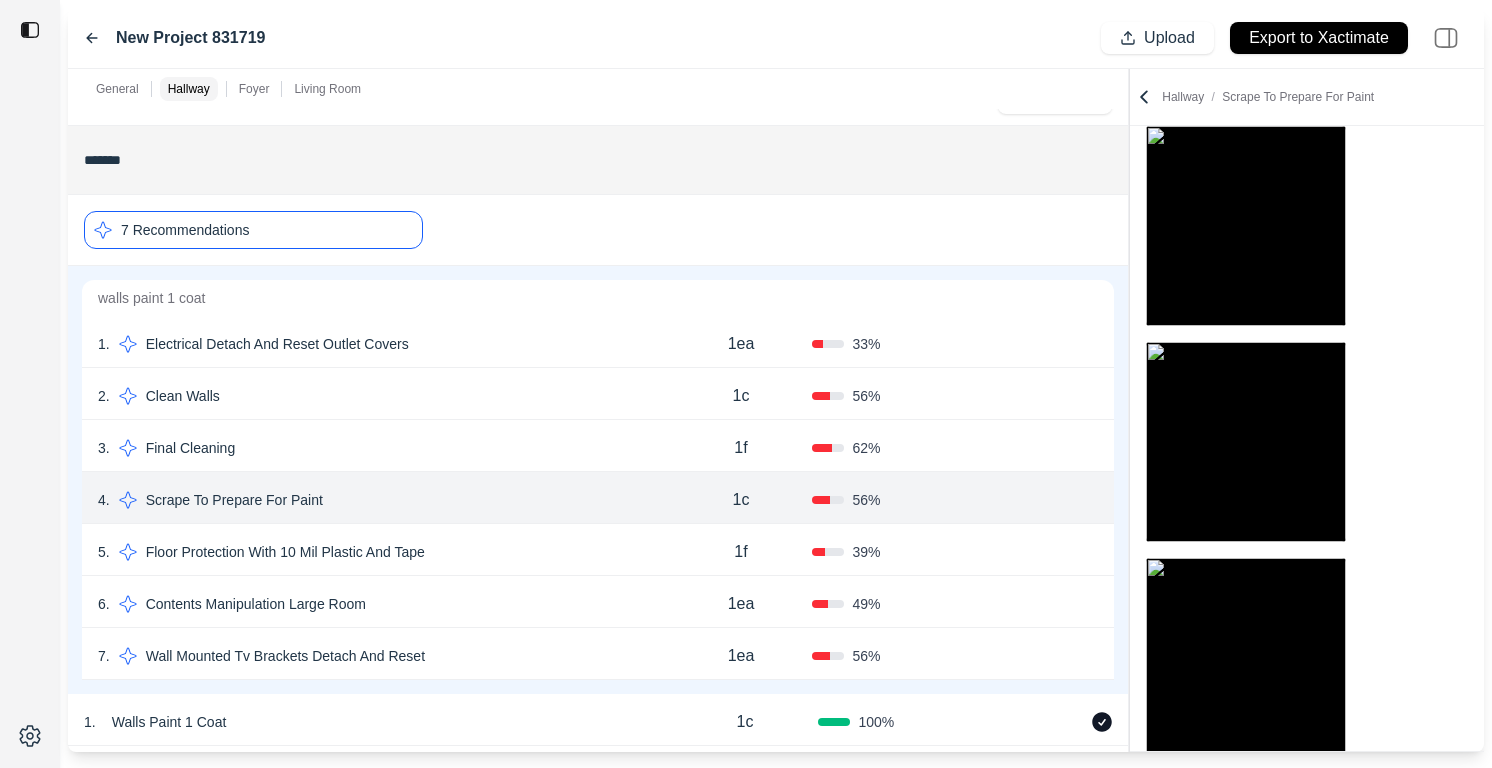 click on "5 . Floor Protection With 10 Mil Plastic And Tape" at bounding box center (384, 552) 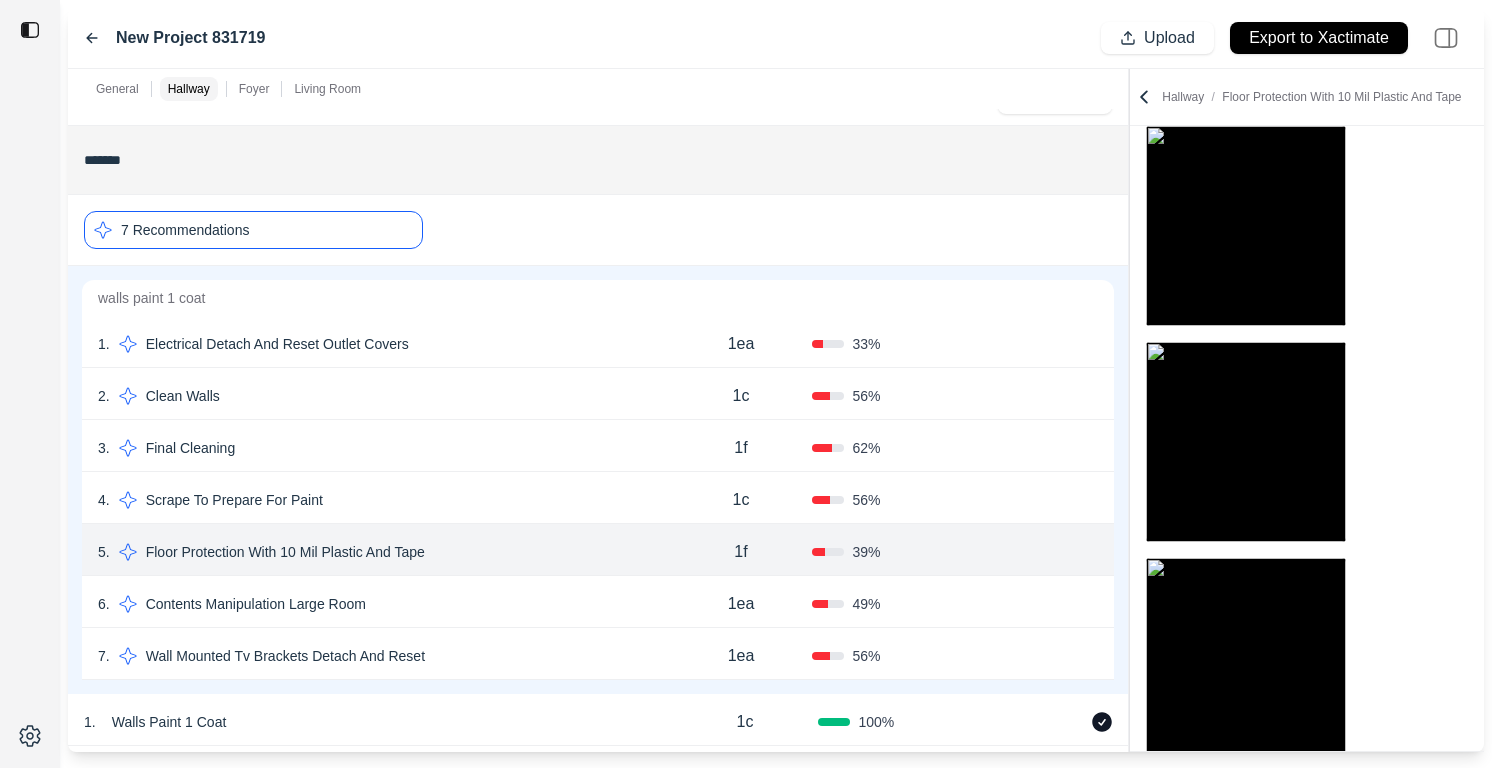 click on "6 . Contents Manipulation Large Room 1ea 49 % Confirm" at bounding box center (598, 602) 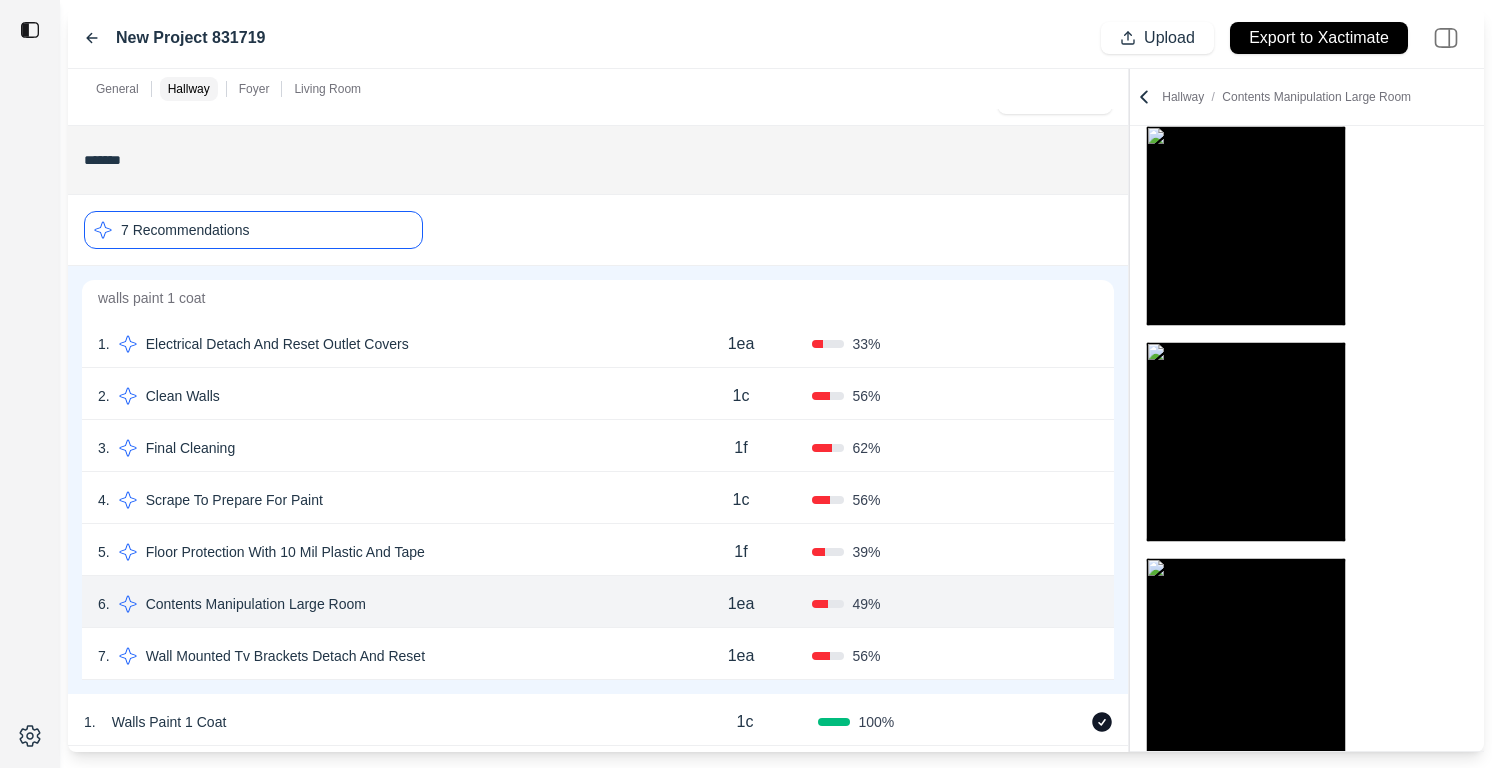 click on "7 . Wall Mounted Tv Brackets Detach And Reset 1ea 56 % Confirm" at bounding box center (598, 654) 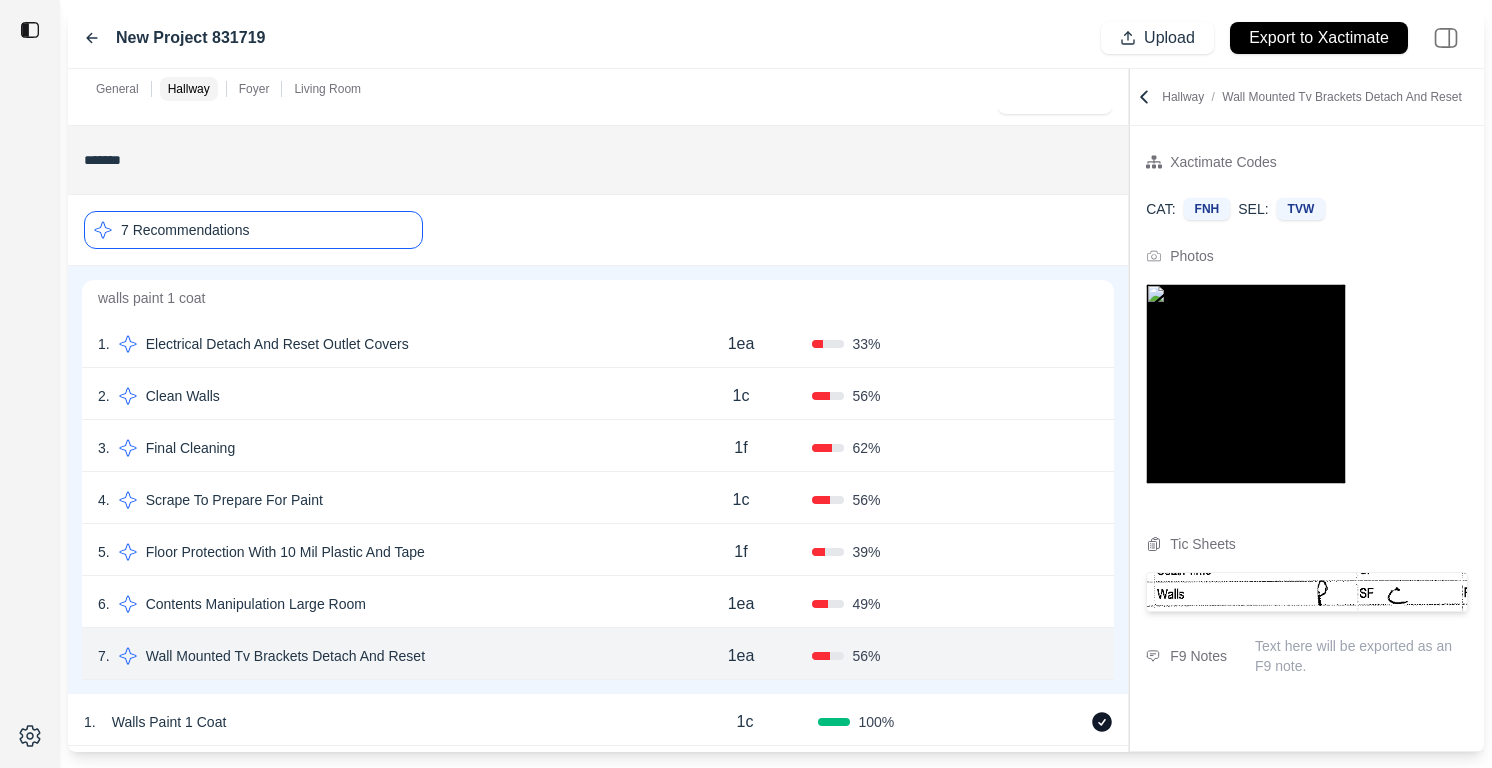 click on "6 . Contents Manipulation Large Room" at bounding box center [384, 604] 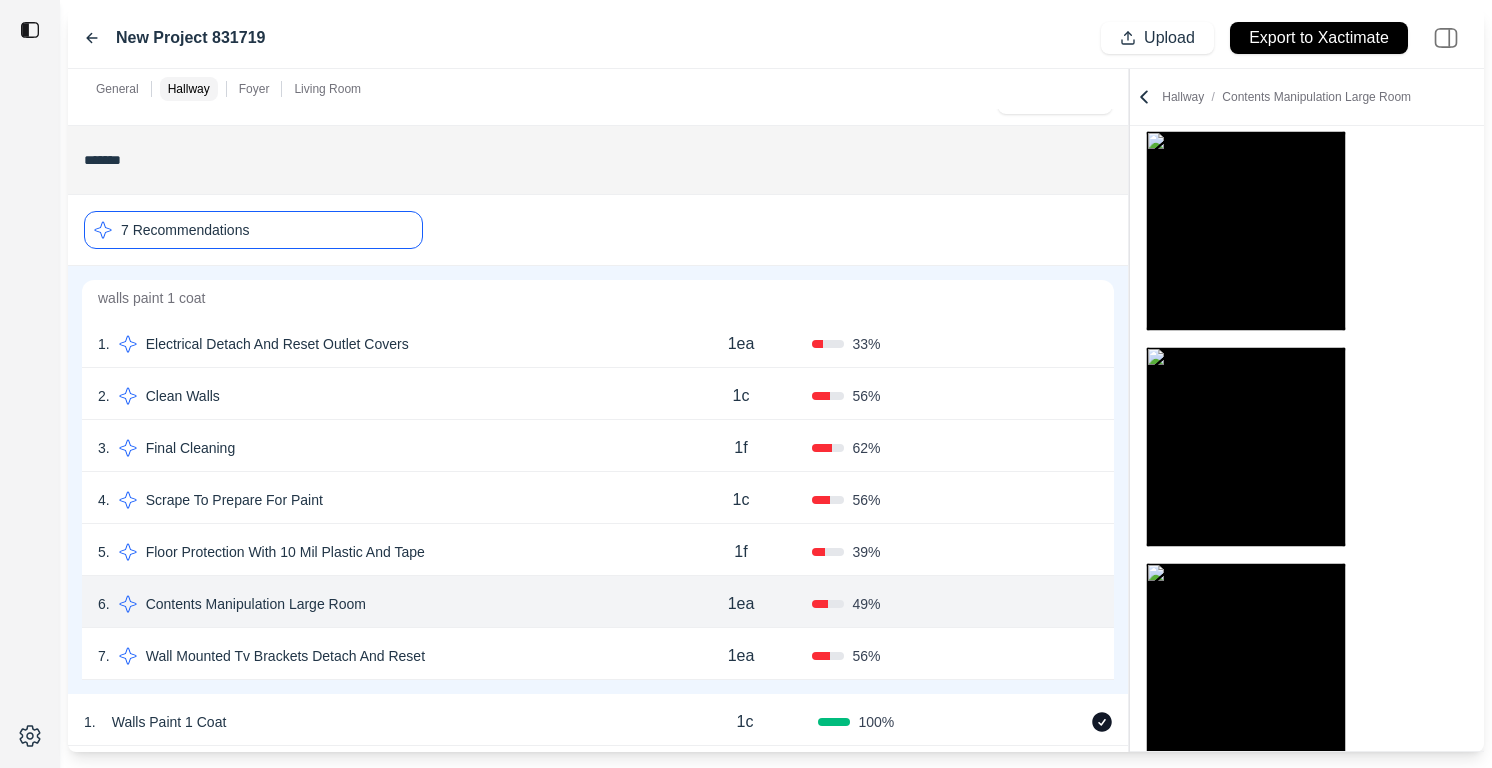 scroll, scrollTop: 158, scrollLeft: 0, axis: vertical 